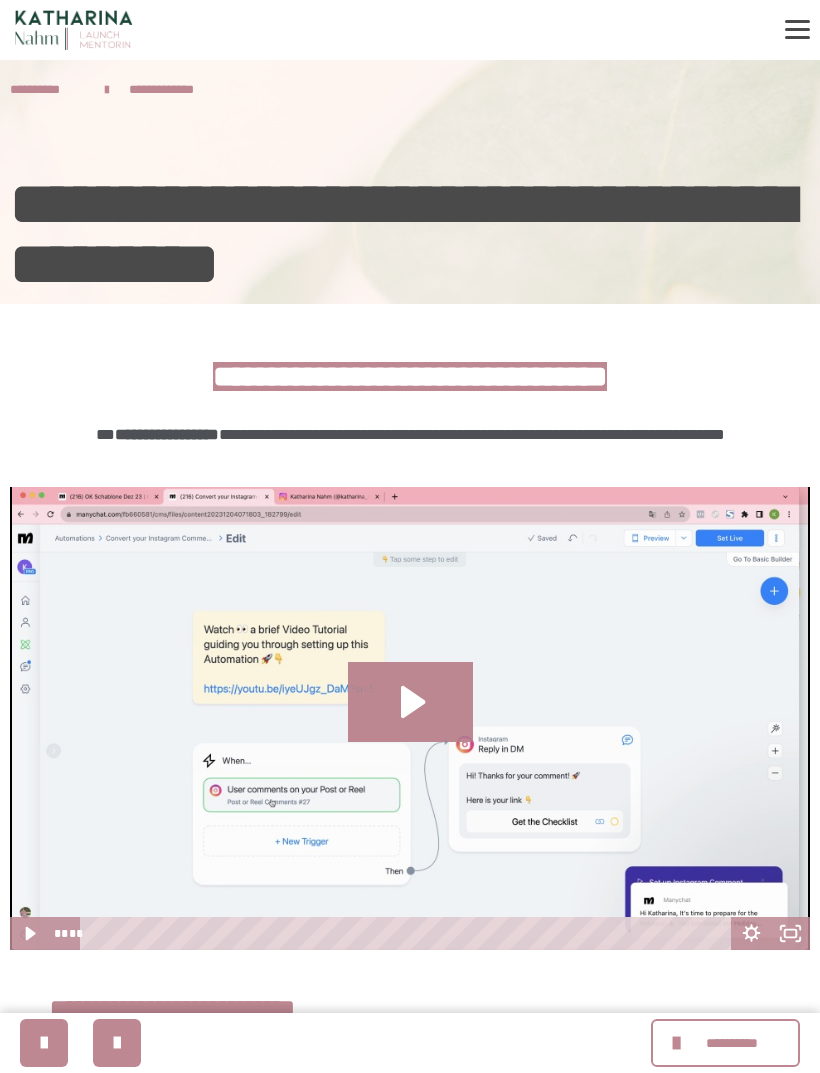 scroll, scrollTop: 0, scrollLeft: 0, axis: both 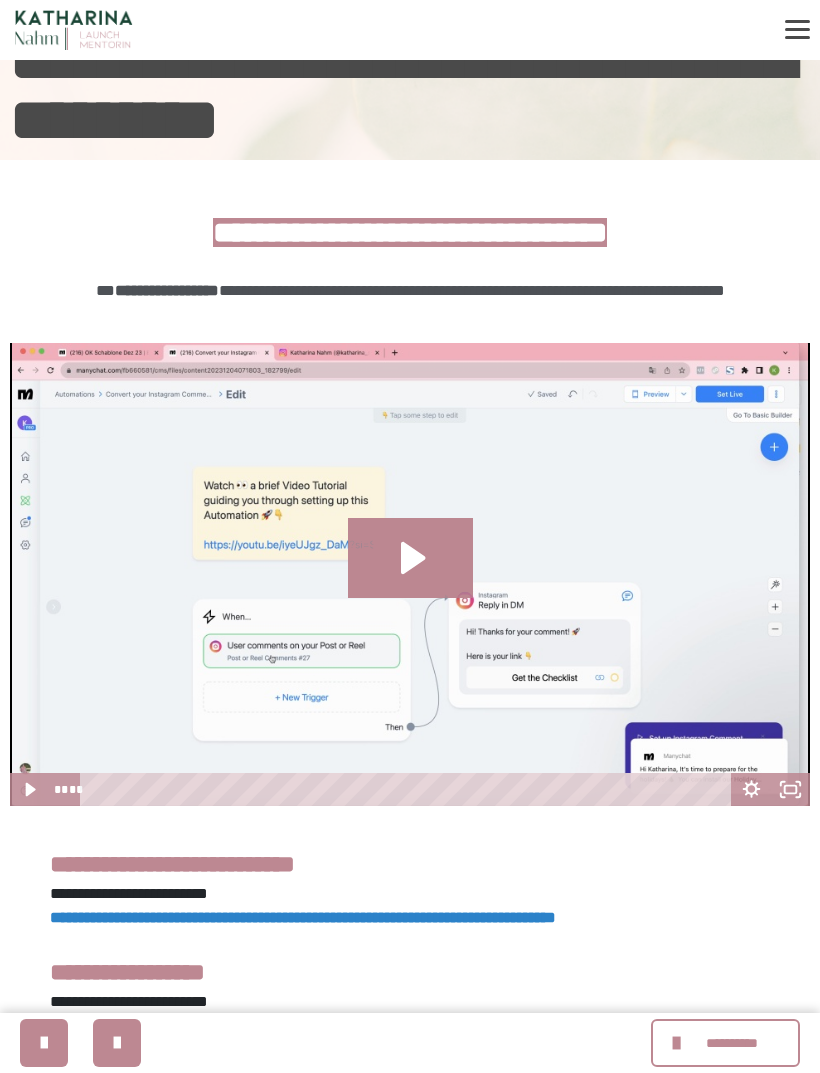 click on "**********" at bounding box center [725, 1043] 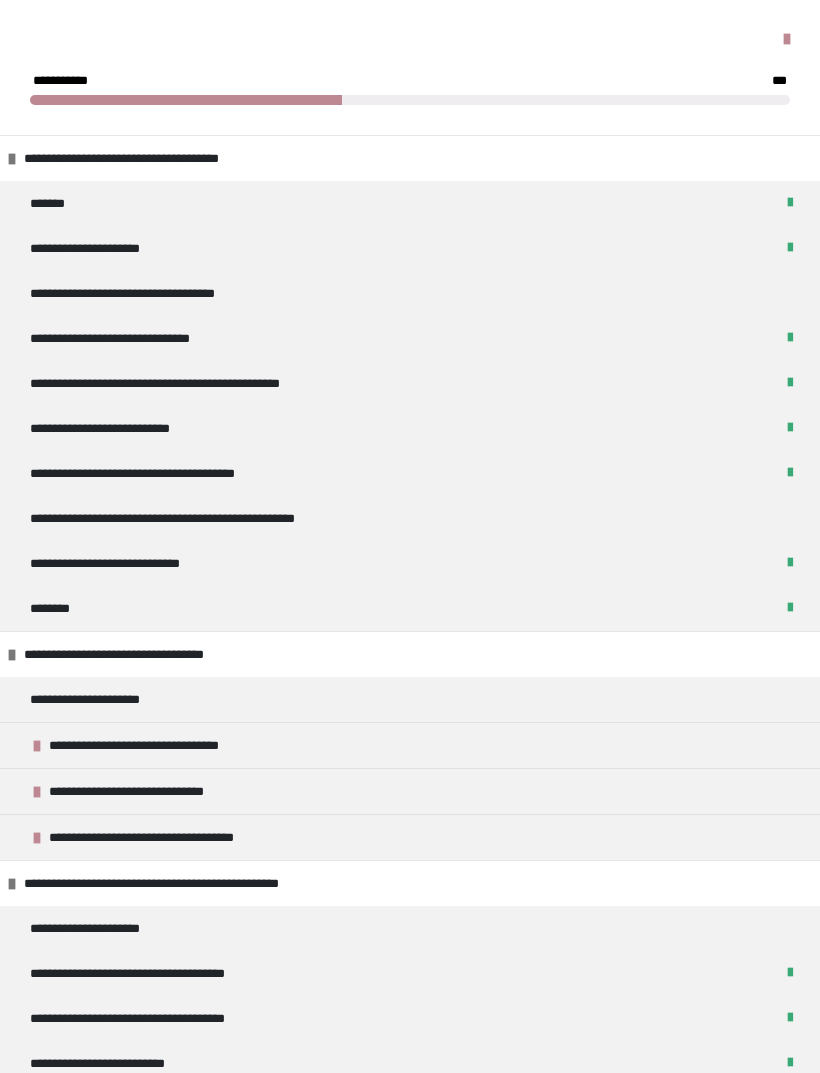 scroll, scrollTop: 344, scrollLeft: 0, axis: vertical 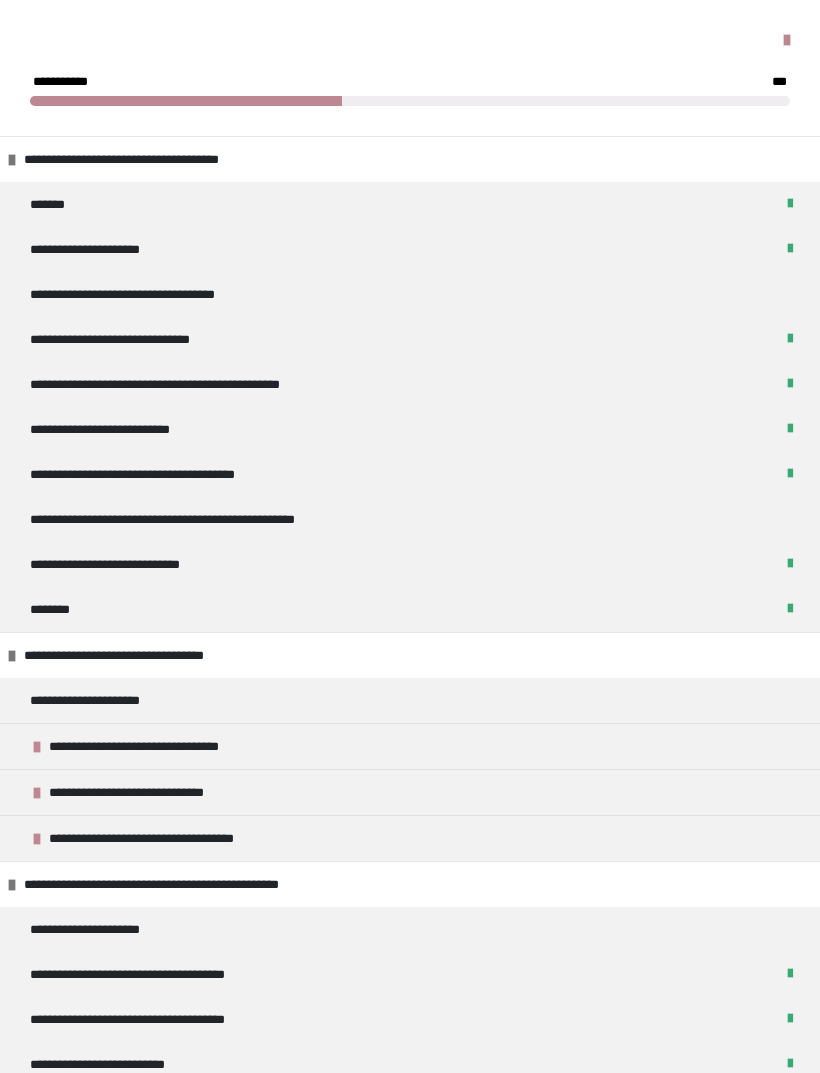 click on "**********" at bounding box center [143, 1290] 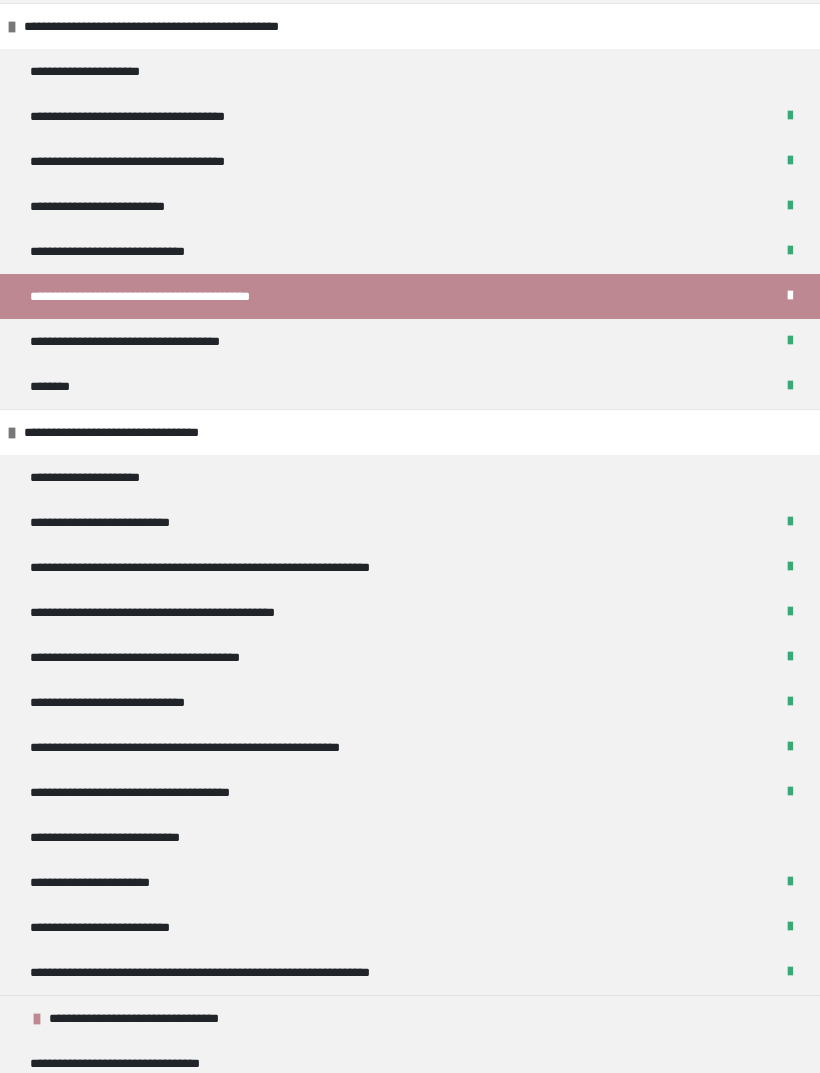 scroll, scrollTop: 898, scrollLeft: 0, axis: vertical 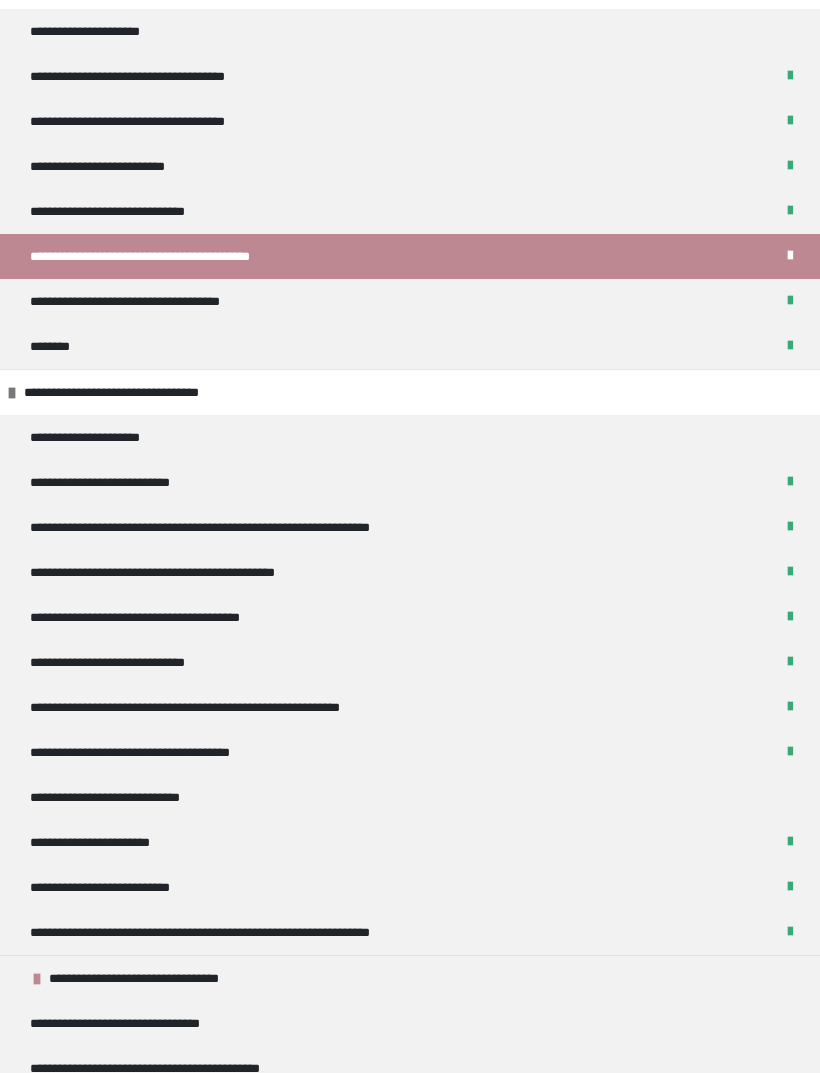 click on "**********" at bounding box center (410, 482) 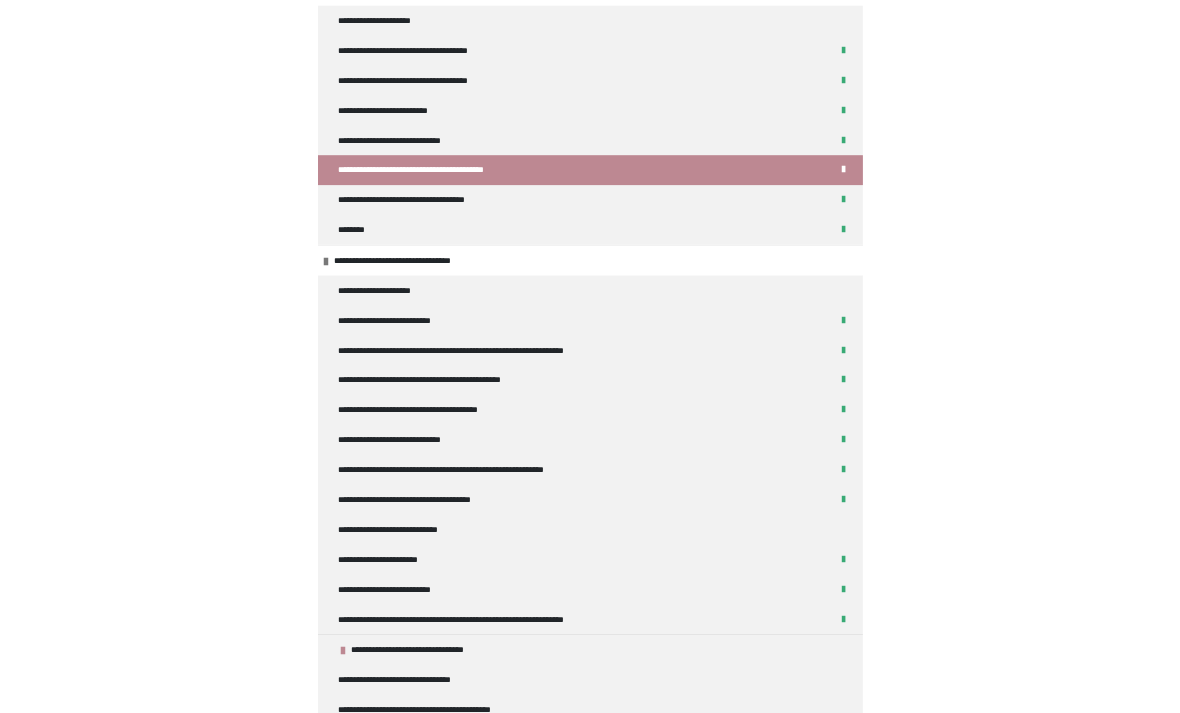 scroll, scrollTop: 0, scrollLeft: 0, axis: both 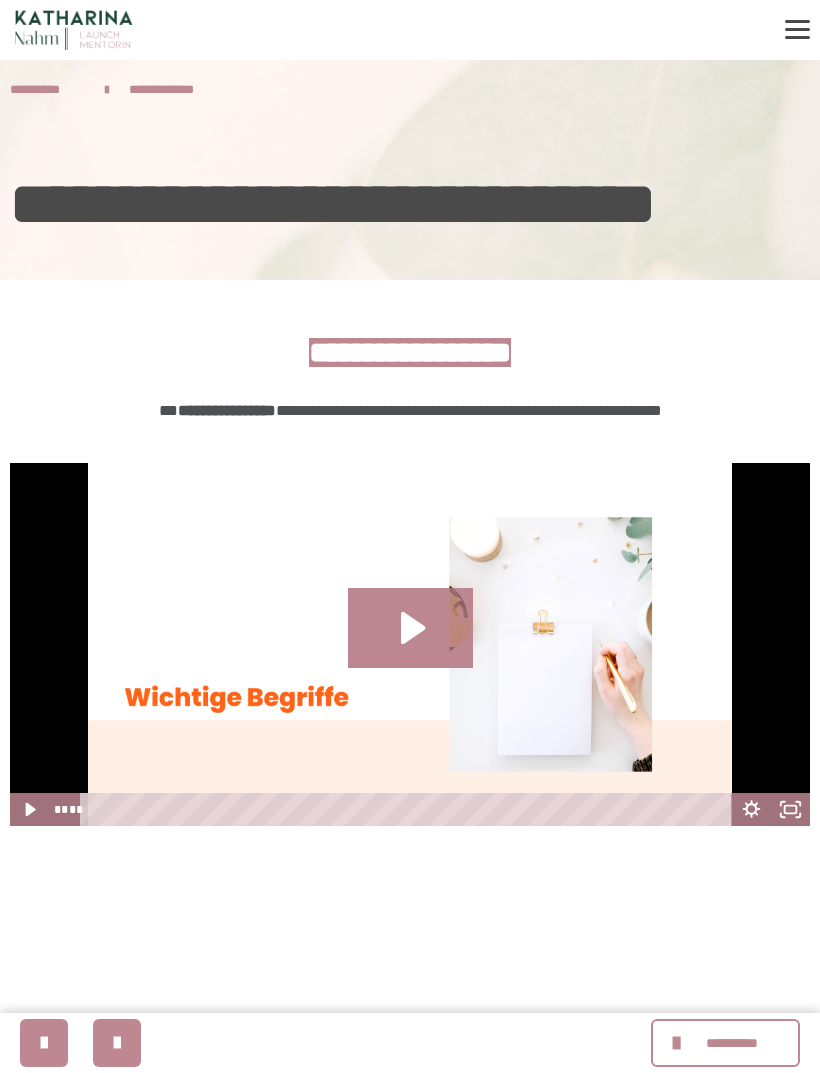 click 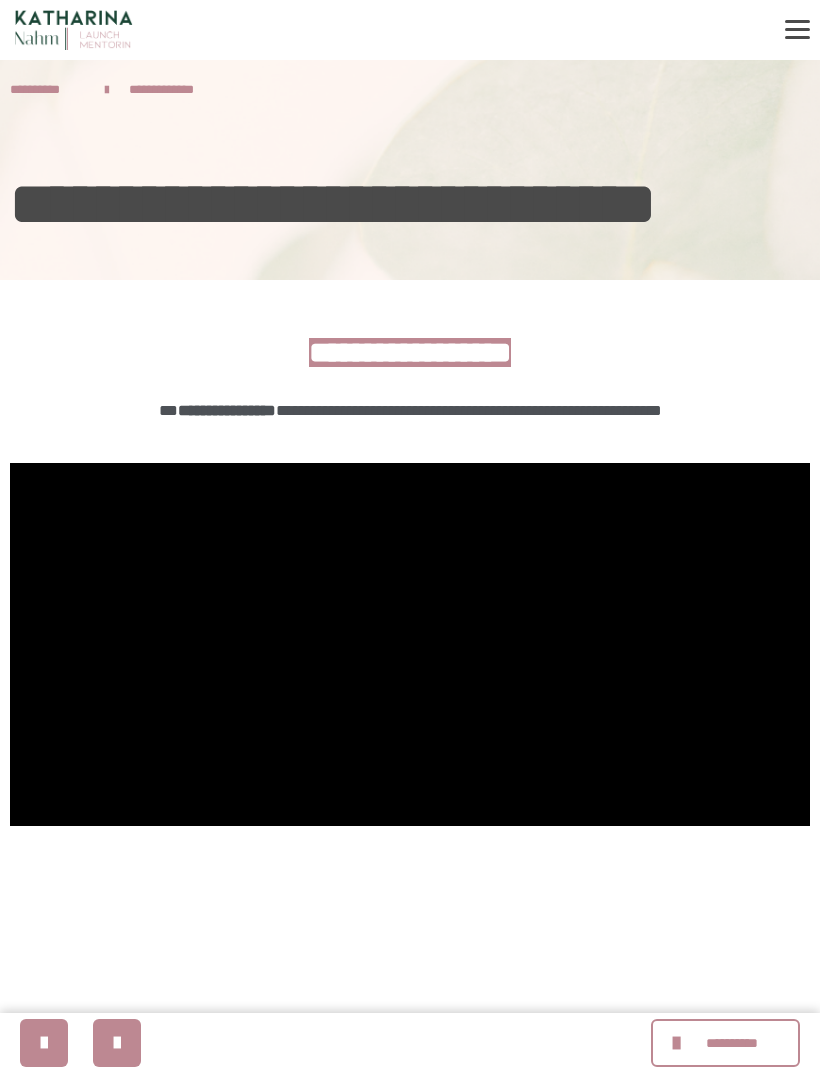 click at bounding box center (410, 644) 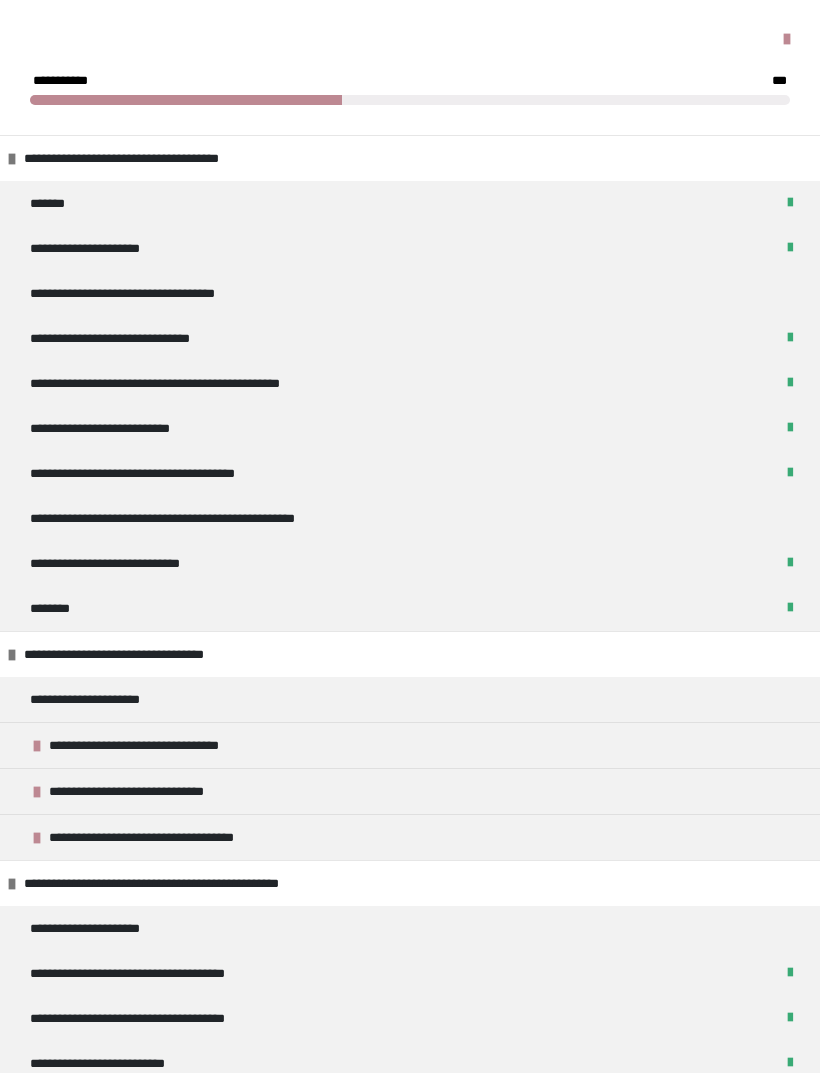 scroll, scrollTop: 239, scrollLeft: 0, axis: vertical 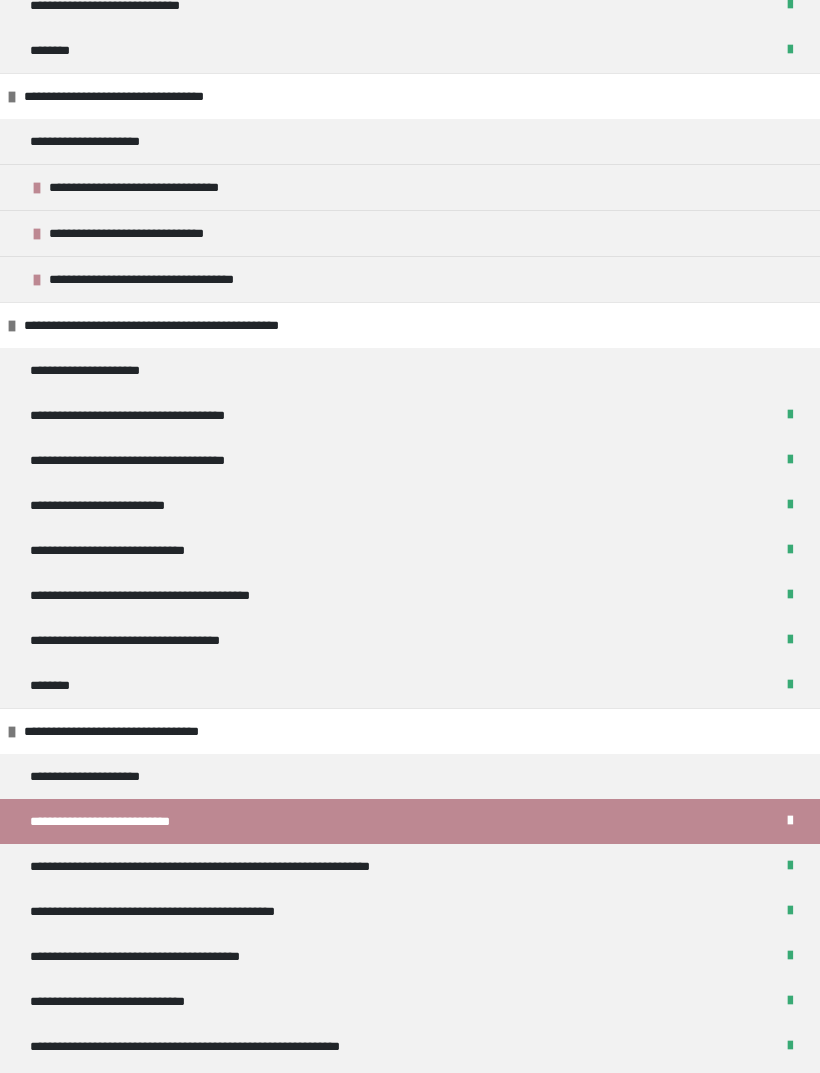 click on "**********" at bounding box center (410, 866) 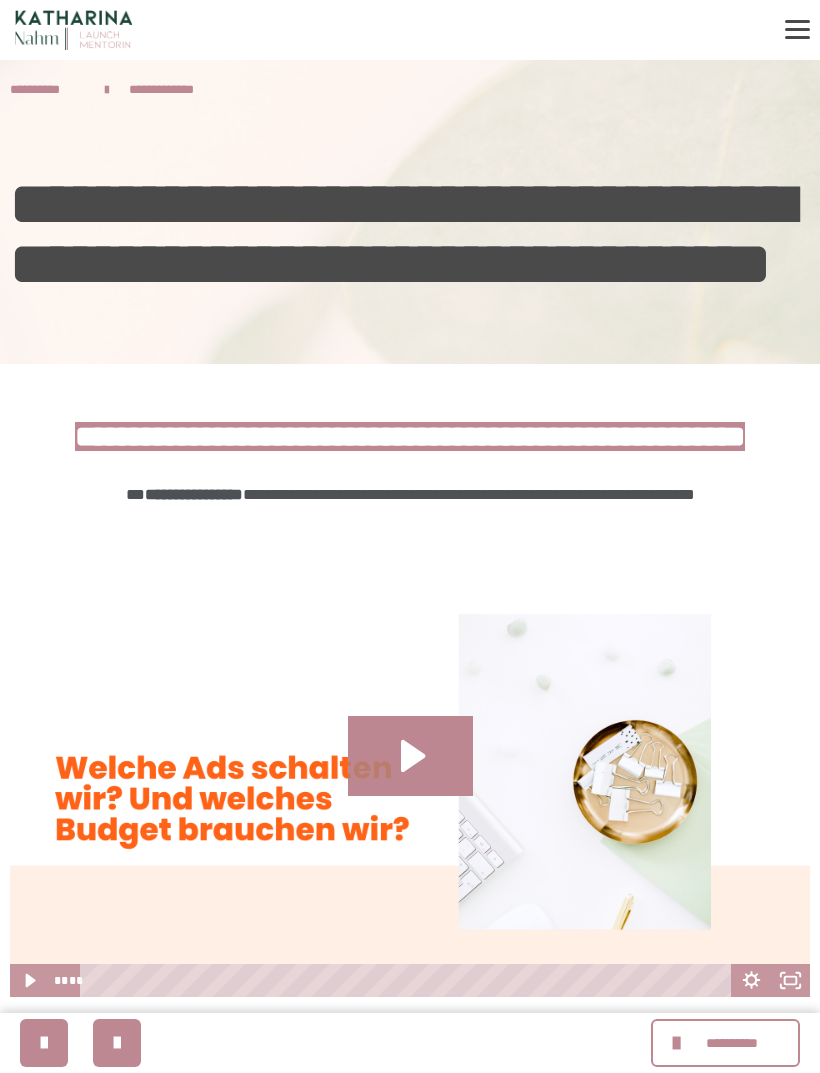 click 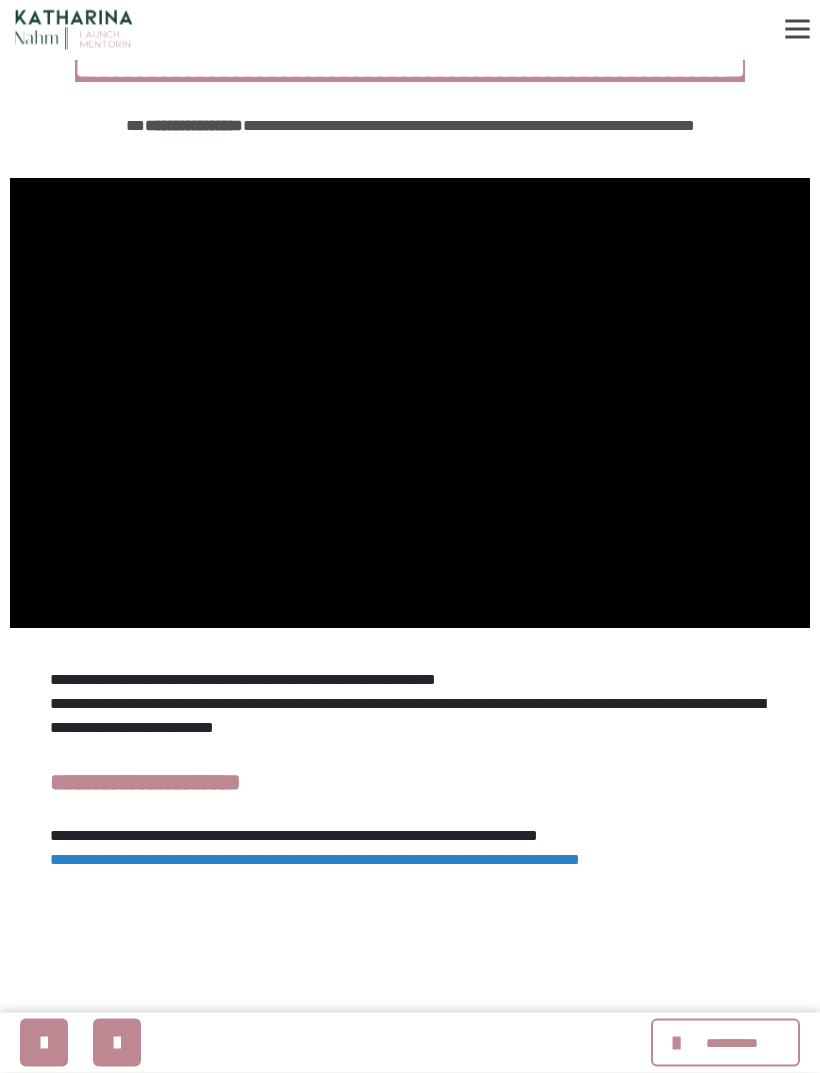 scroll, scrollTop: 356, scrollLeft: 0, axis: vertical 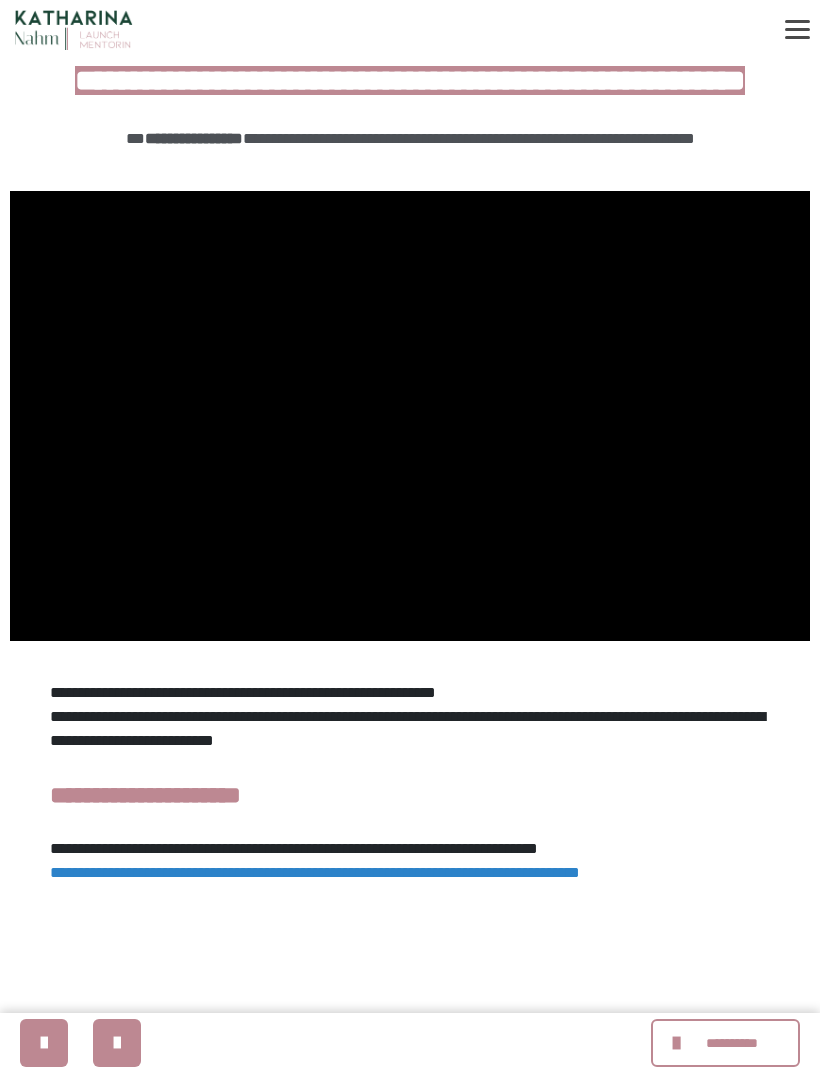click on "**********" at bounding box center [732, 1043] 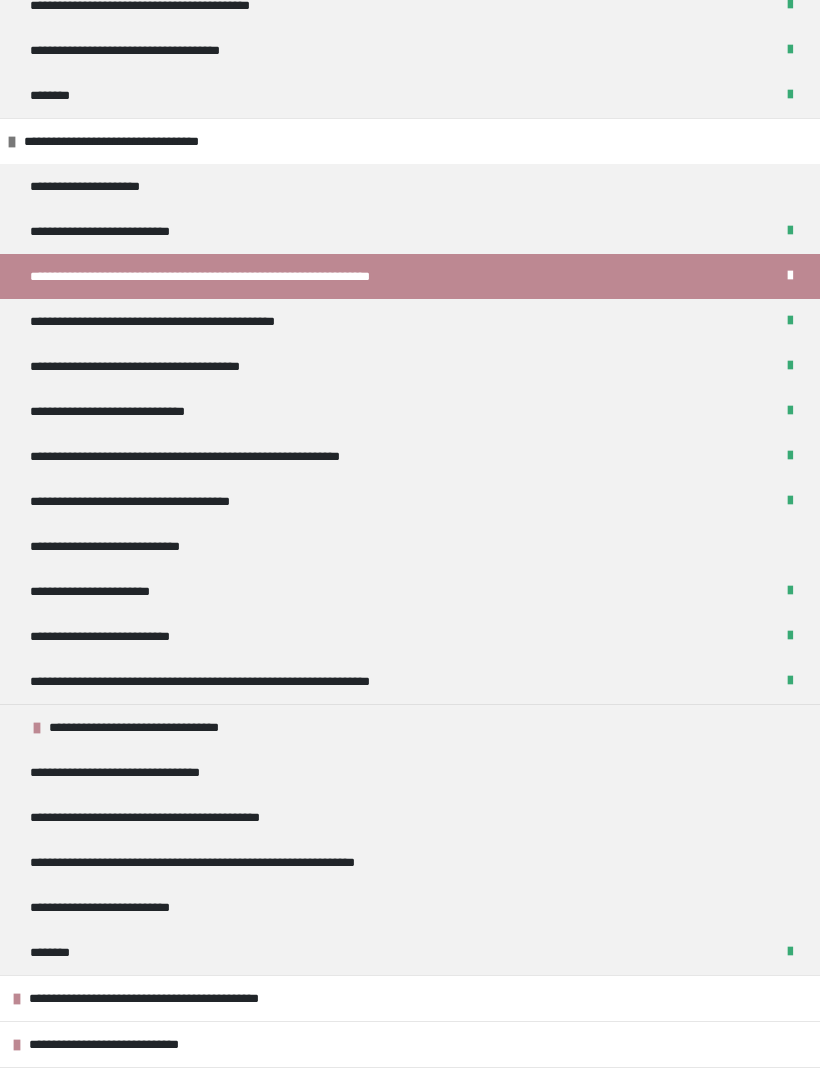 scroll, scrollTop: 1158, scrollLeft: 0, axis: vertical 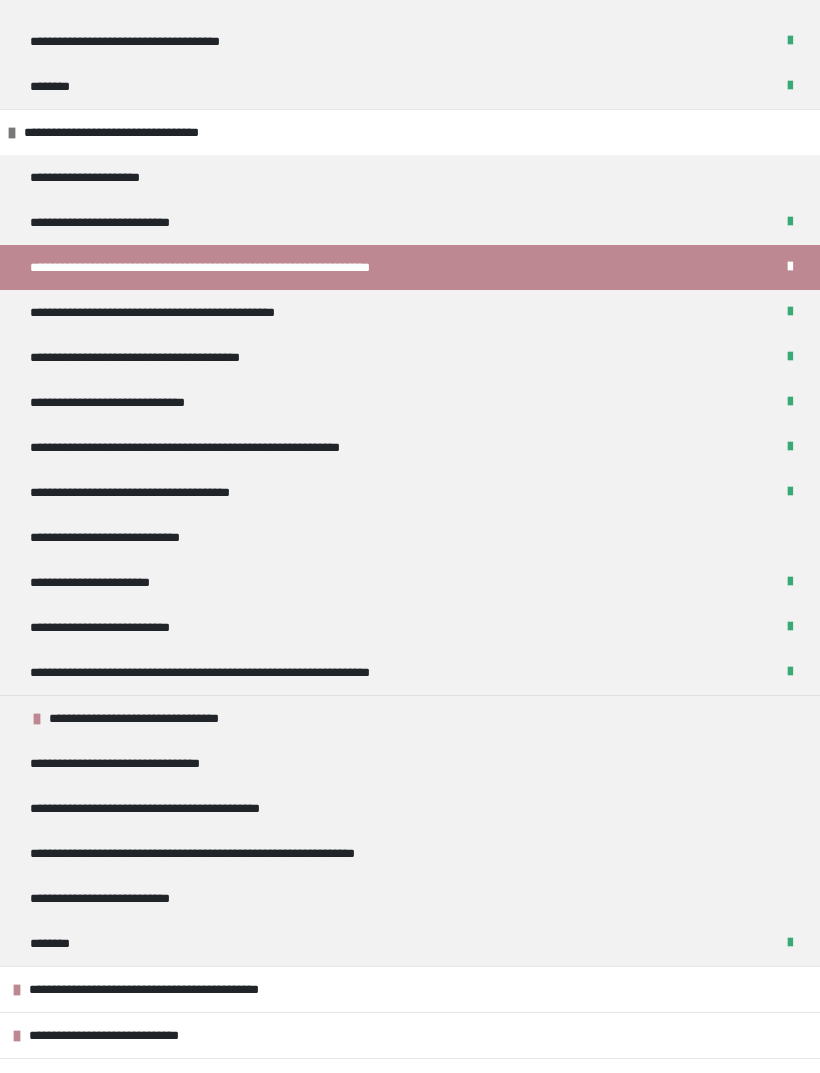 click on "**********" at bounding box center (410, 357) 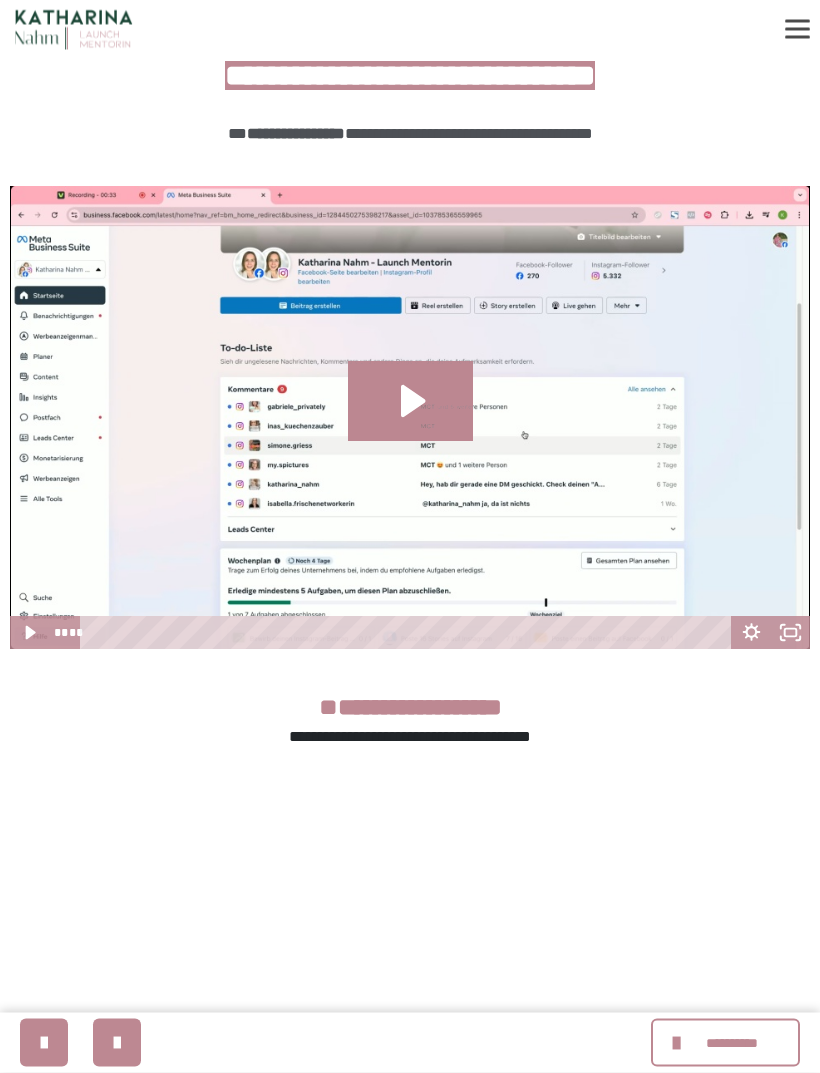 scroll, scrollTop: 344, scrollLeft: 0, axis: vertical 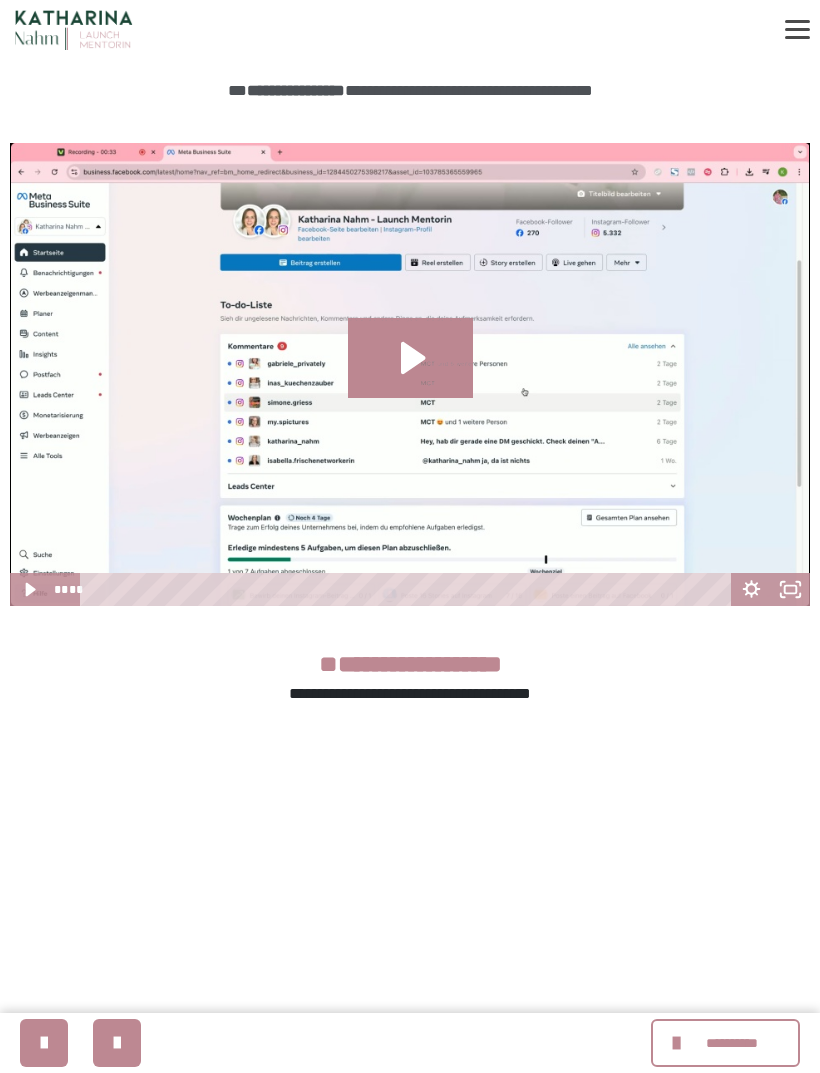 click 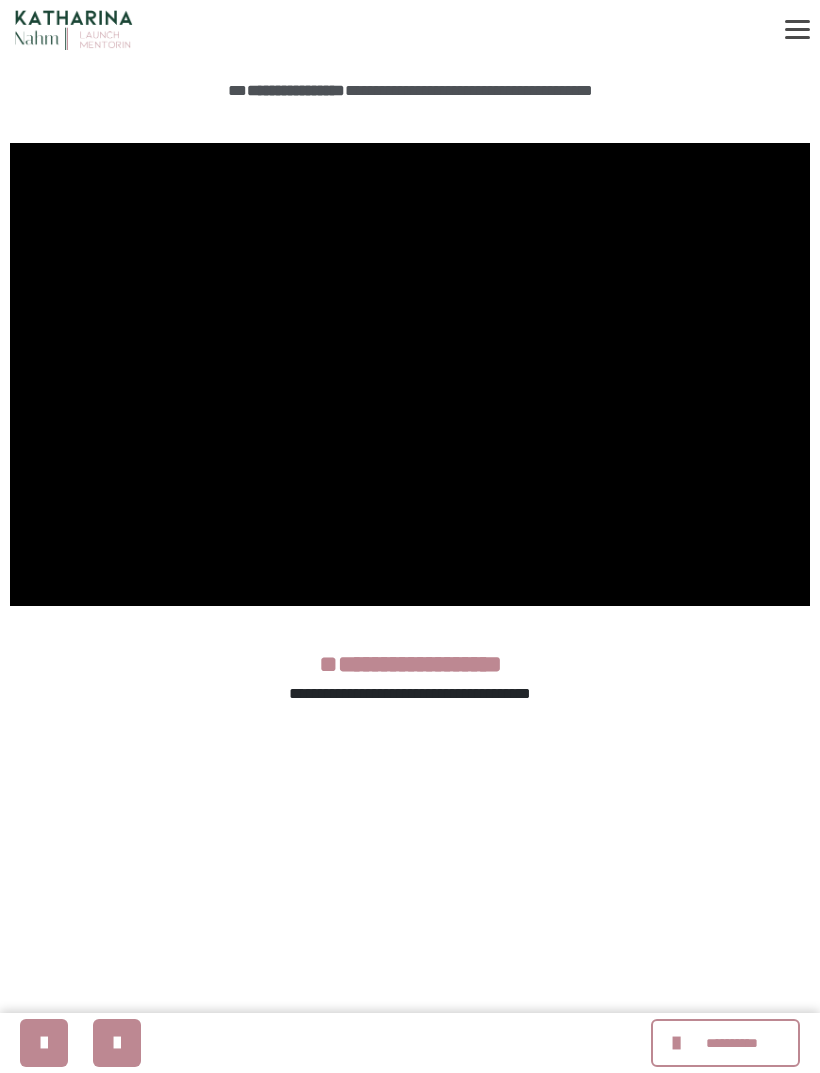 click on "**********" at bounding box center [732, 1043] 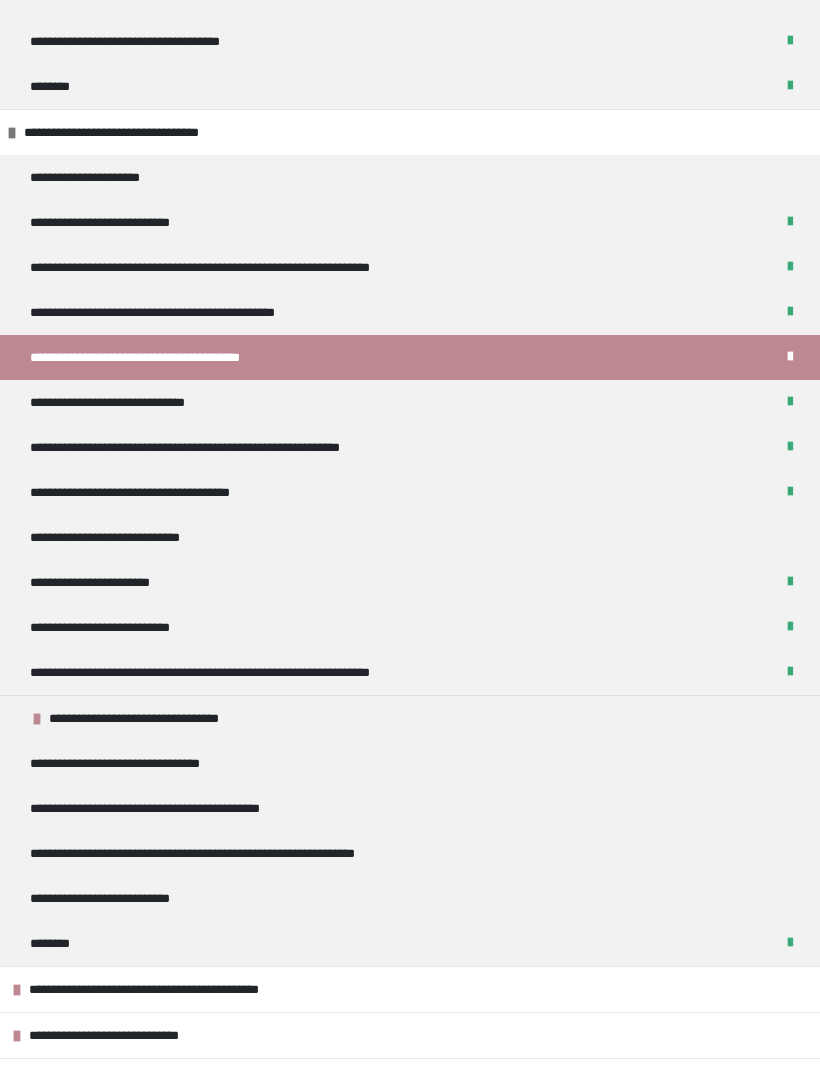 click on "**********" at bounding box center [410, 402] 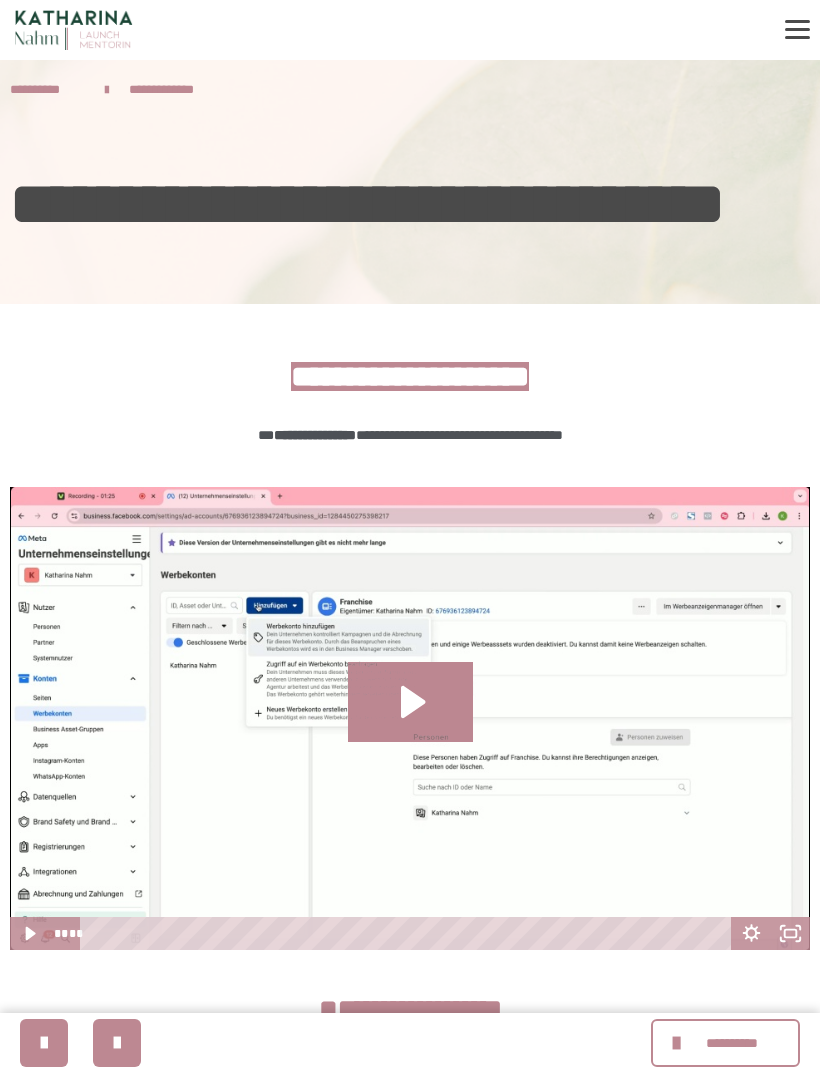 click 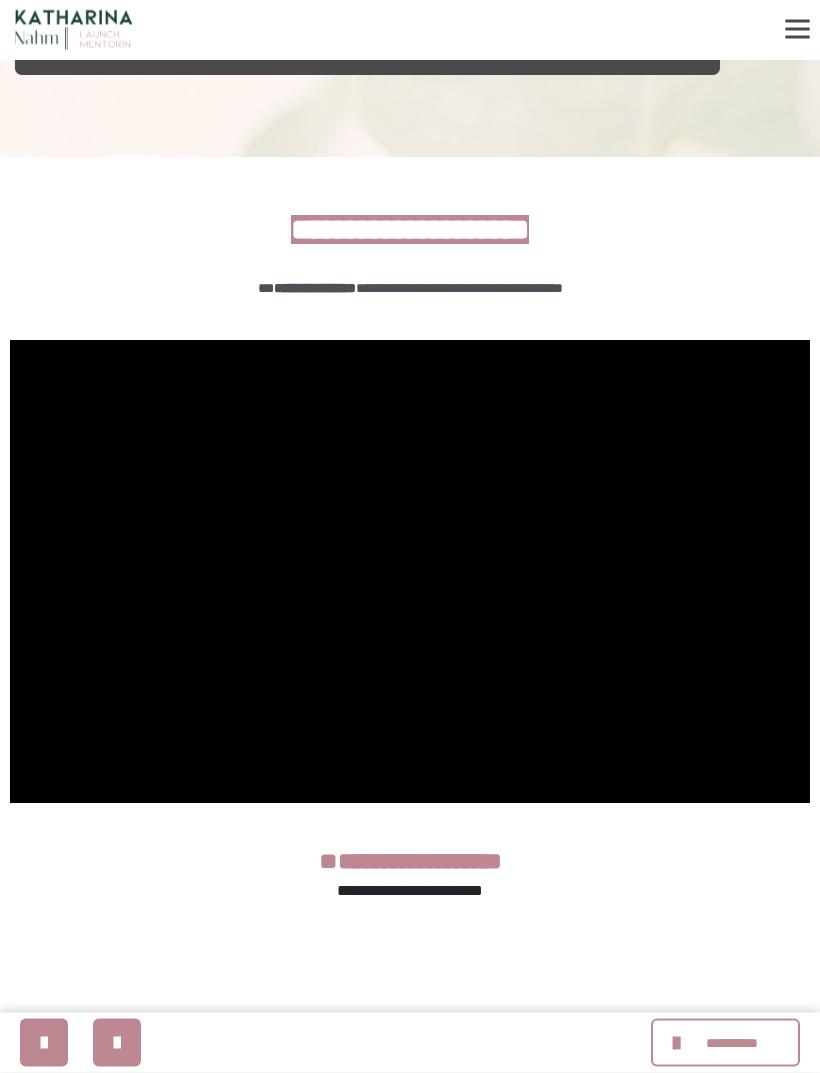 scroll, scrollTop: 147, scrollLeft: 0, axis: vertical 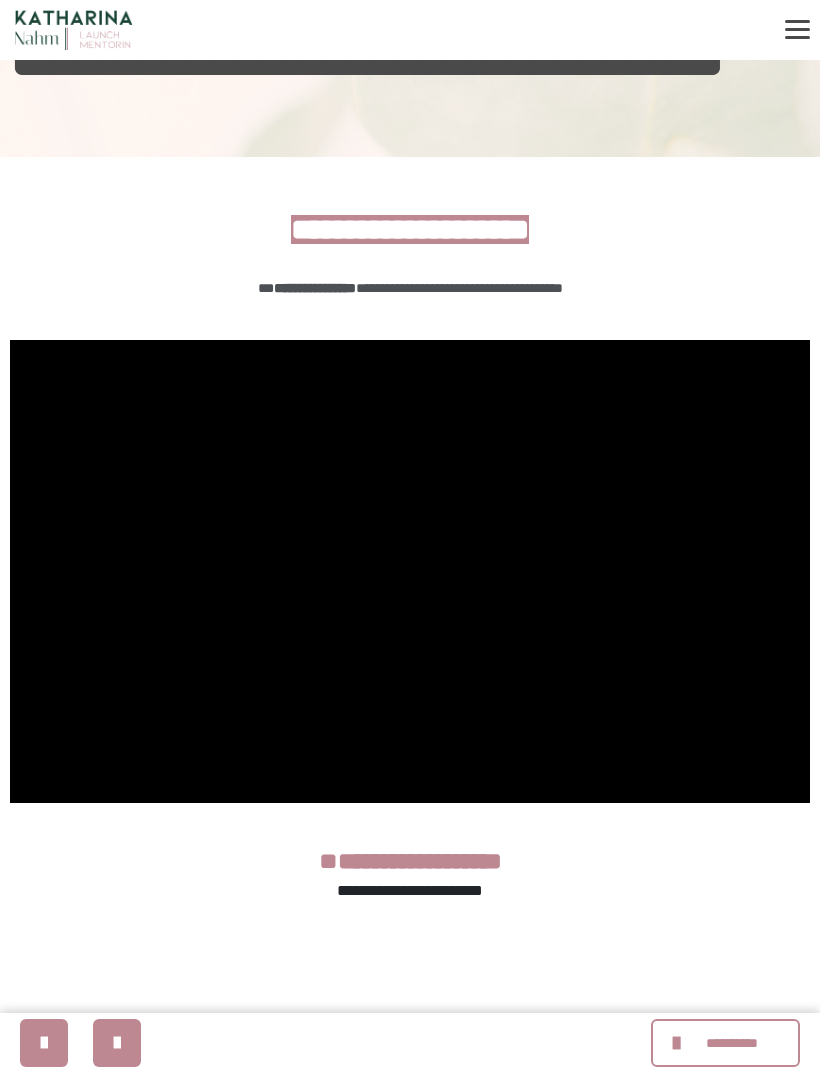 click on "**********" at bounding box center (732, 1043) 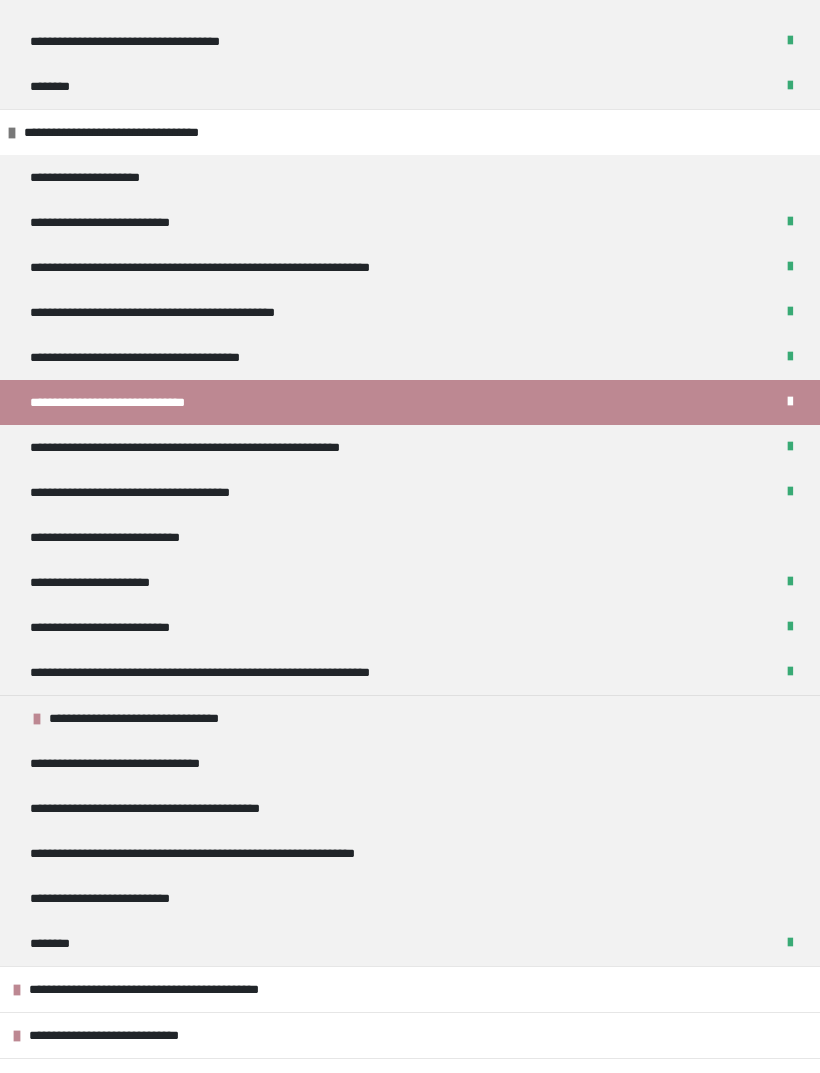 click on "**********" at bounding box center [410, 447] 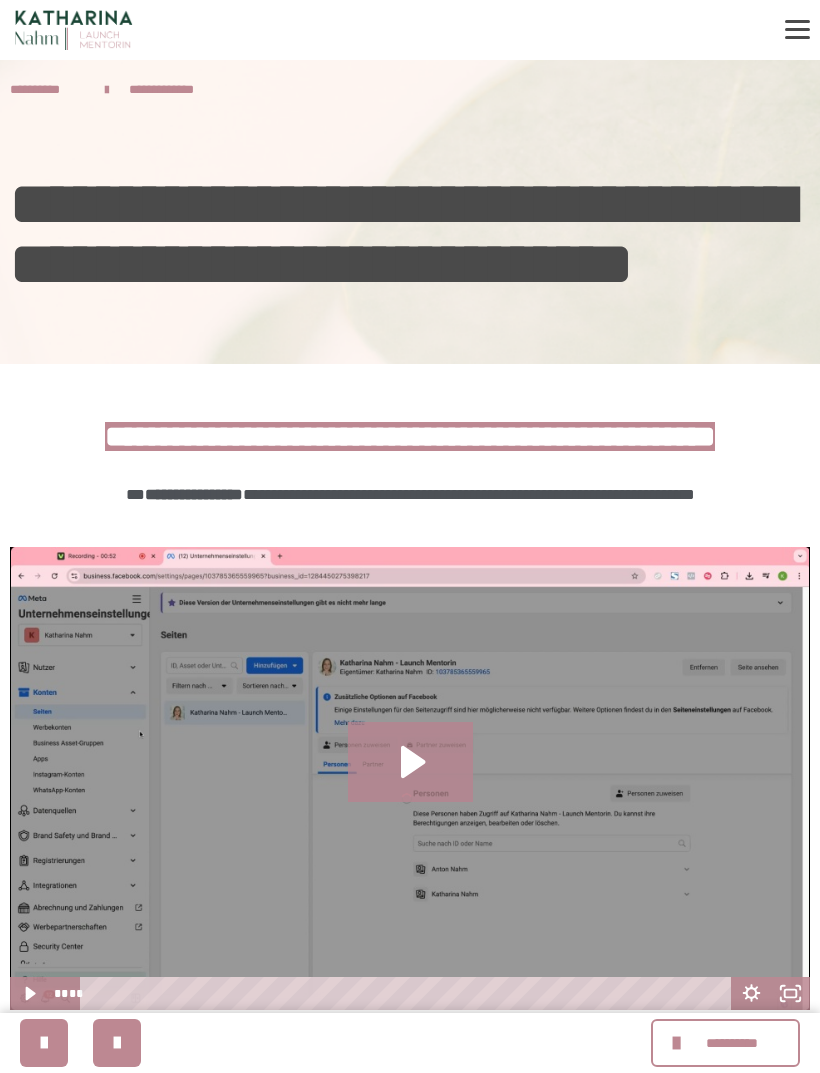 click 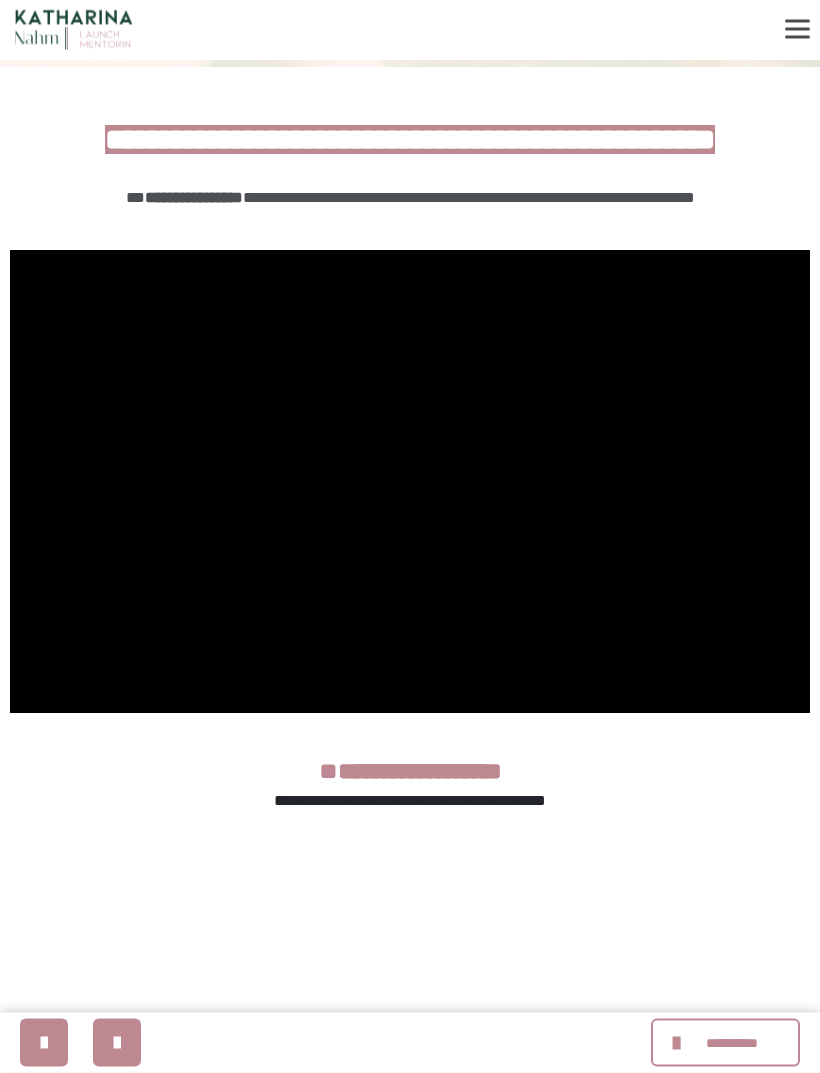 scroll, scrollTop: 297, scrollLeft: 0, axis: vertical 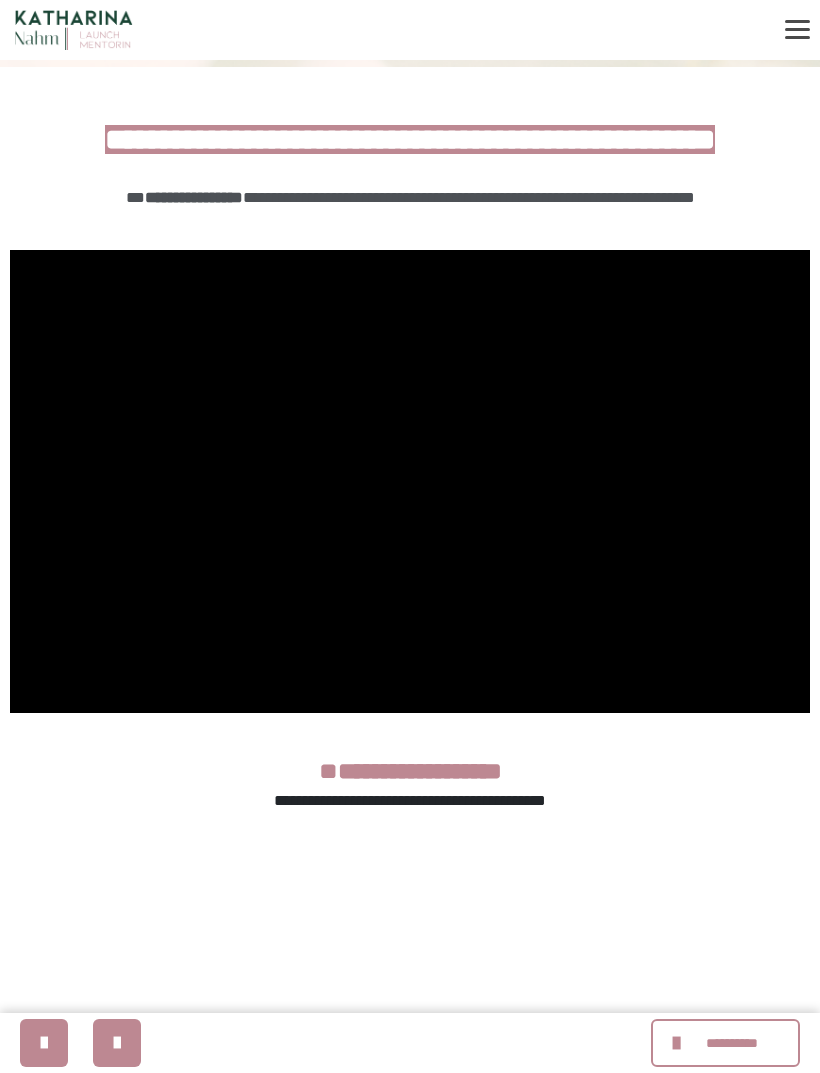 click on "**********" at bounding box center (732, 1043) 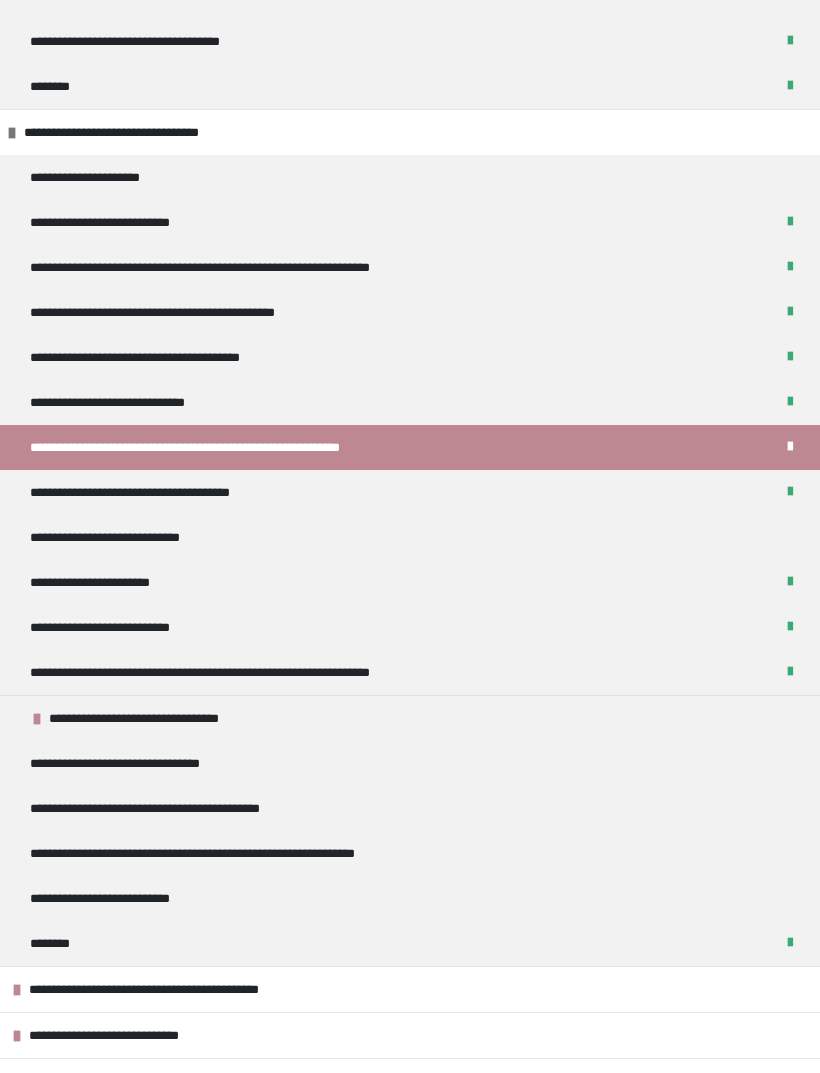 click on "**********" at bounding box center [410, 492] 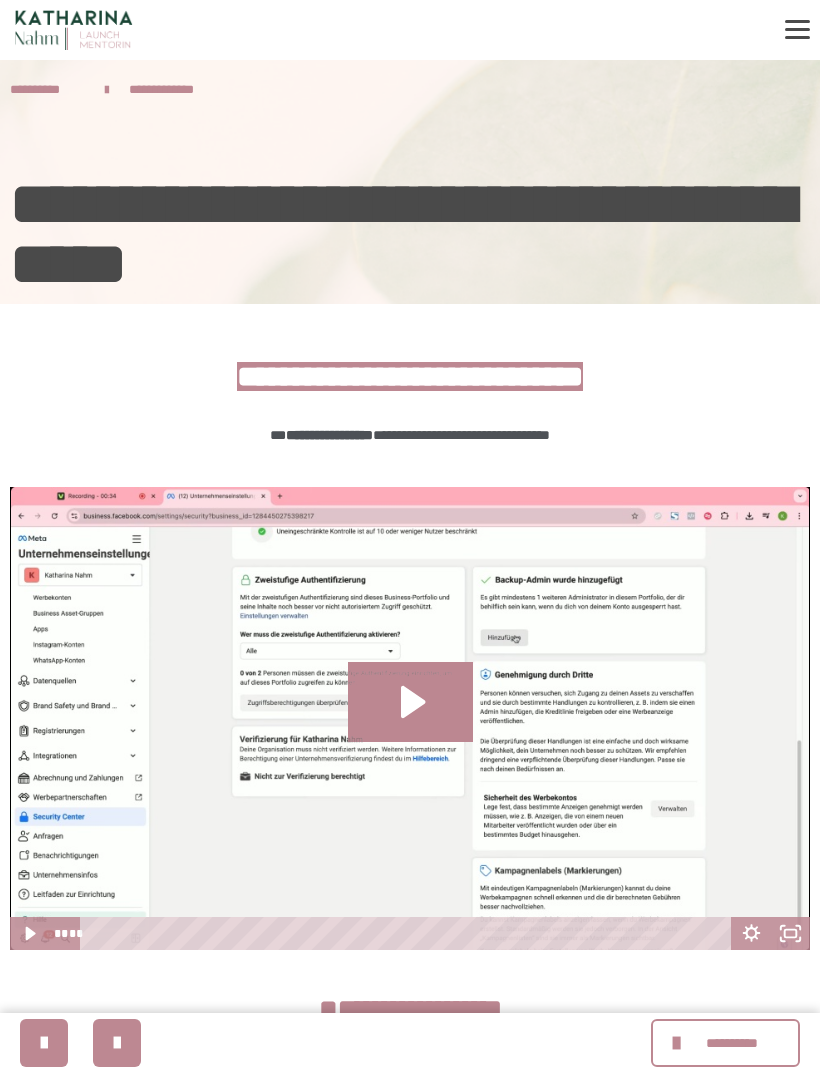 click 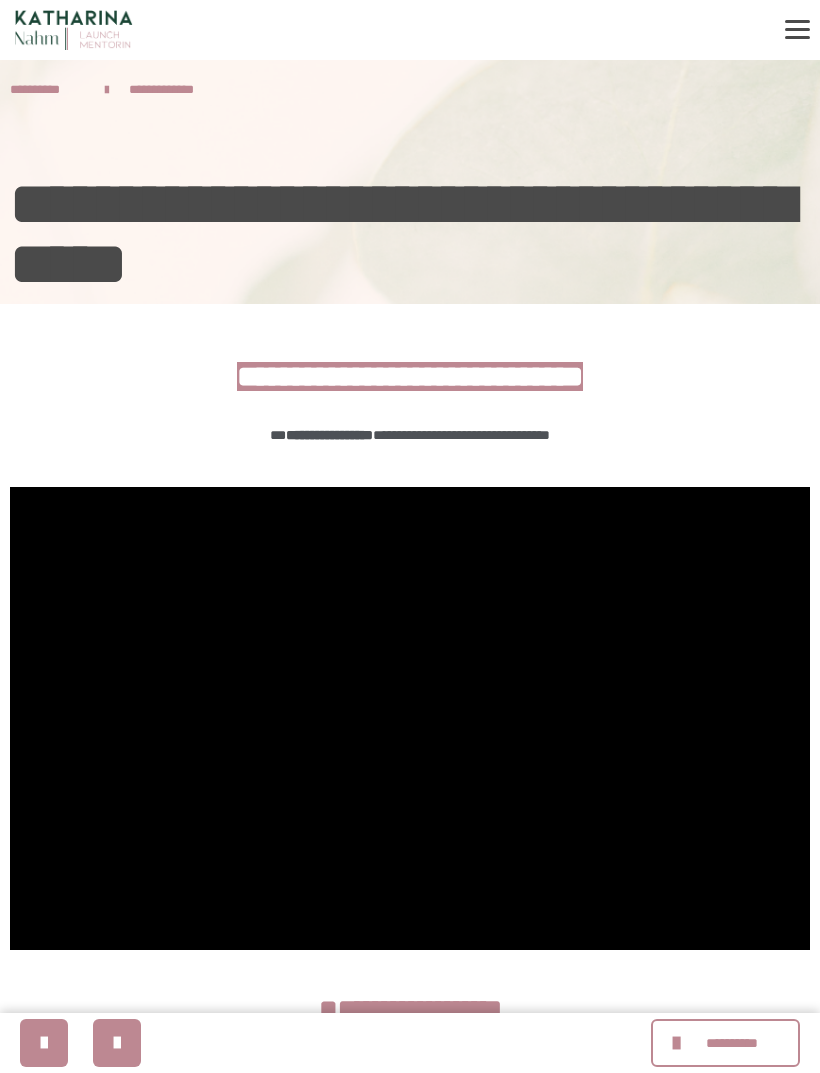 click on "**********" at bounding box center [732, 1043] 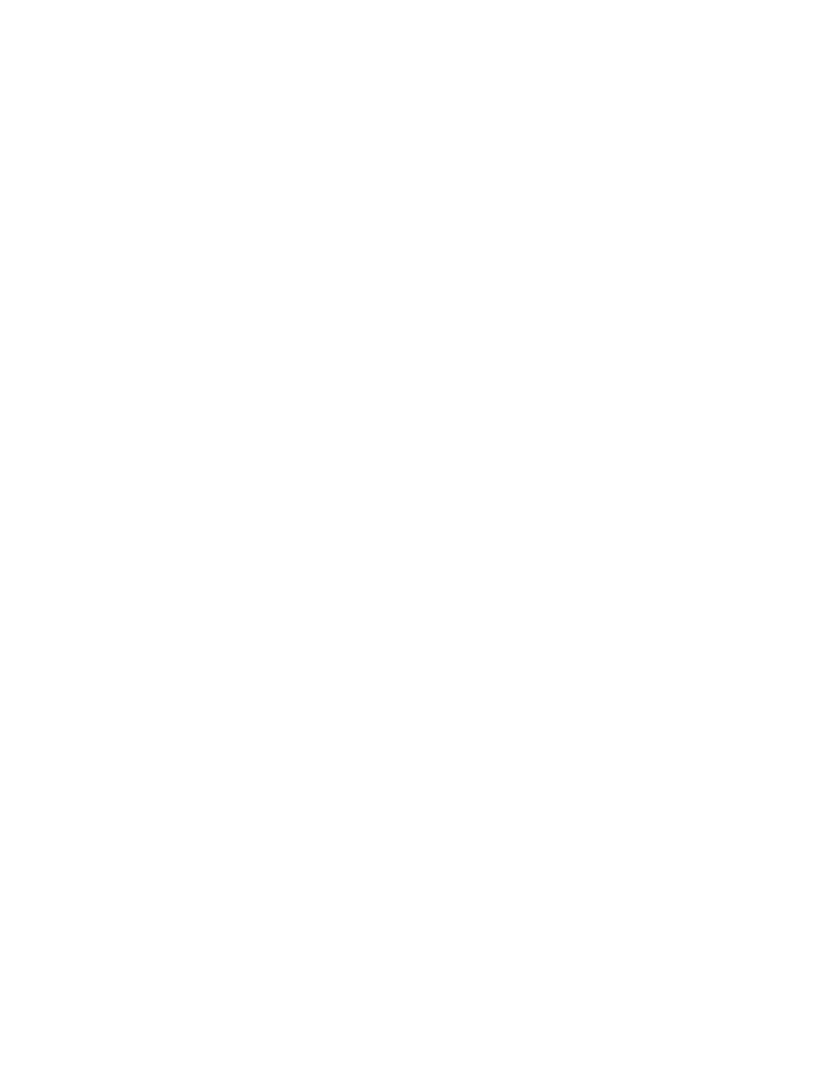 scroll, scrollTop: 0, scrollLeft: 0, axis: both 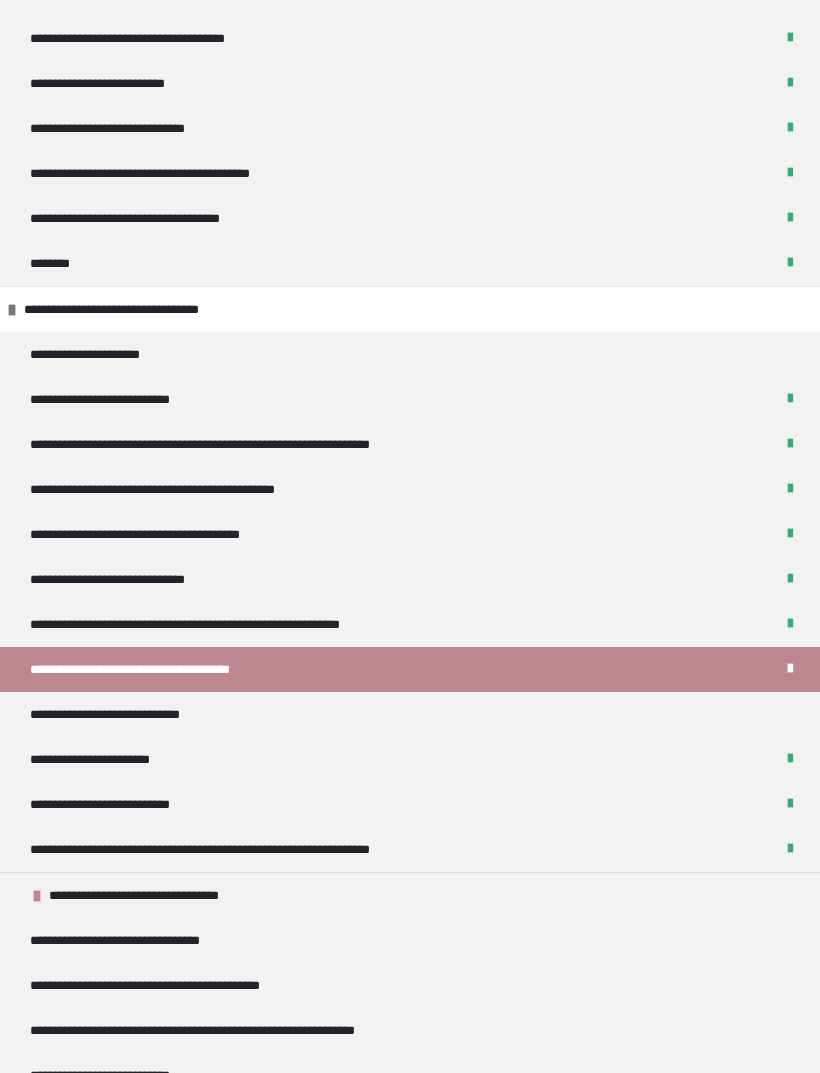 click on "**********" at bounding box center [410, 714] 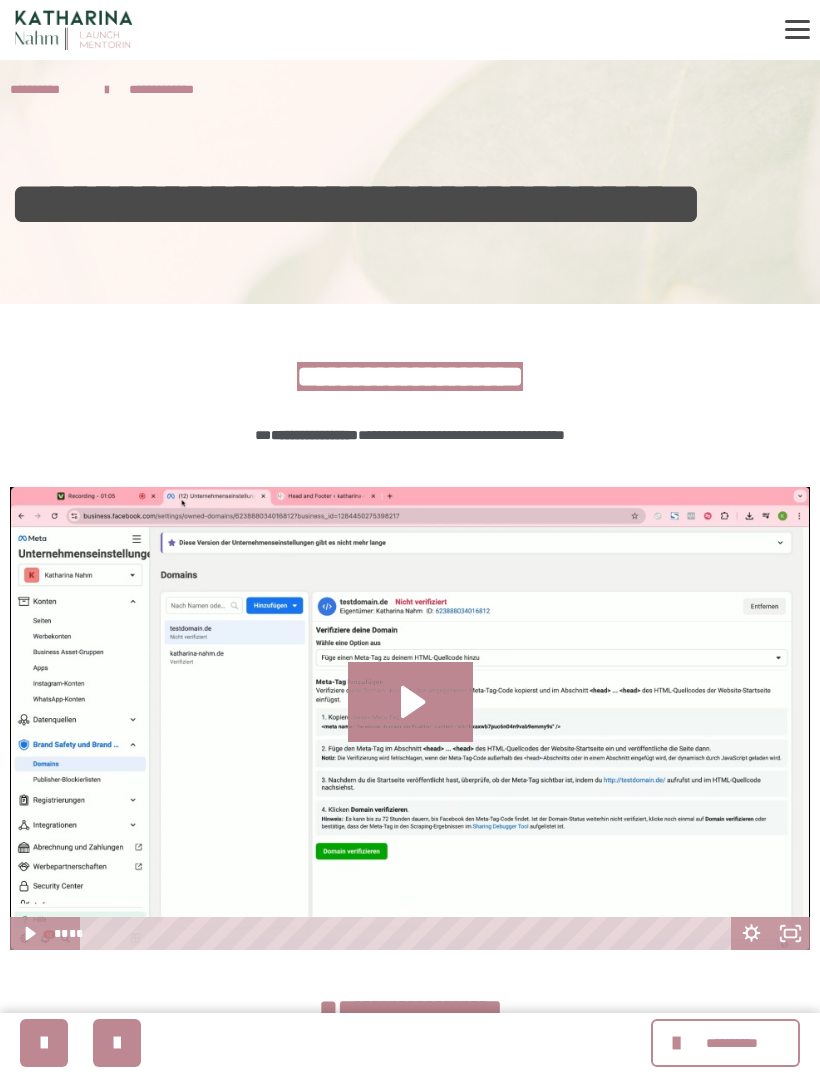 click 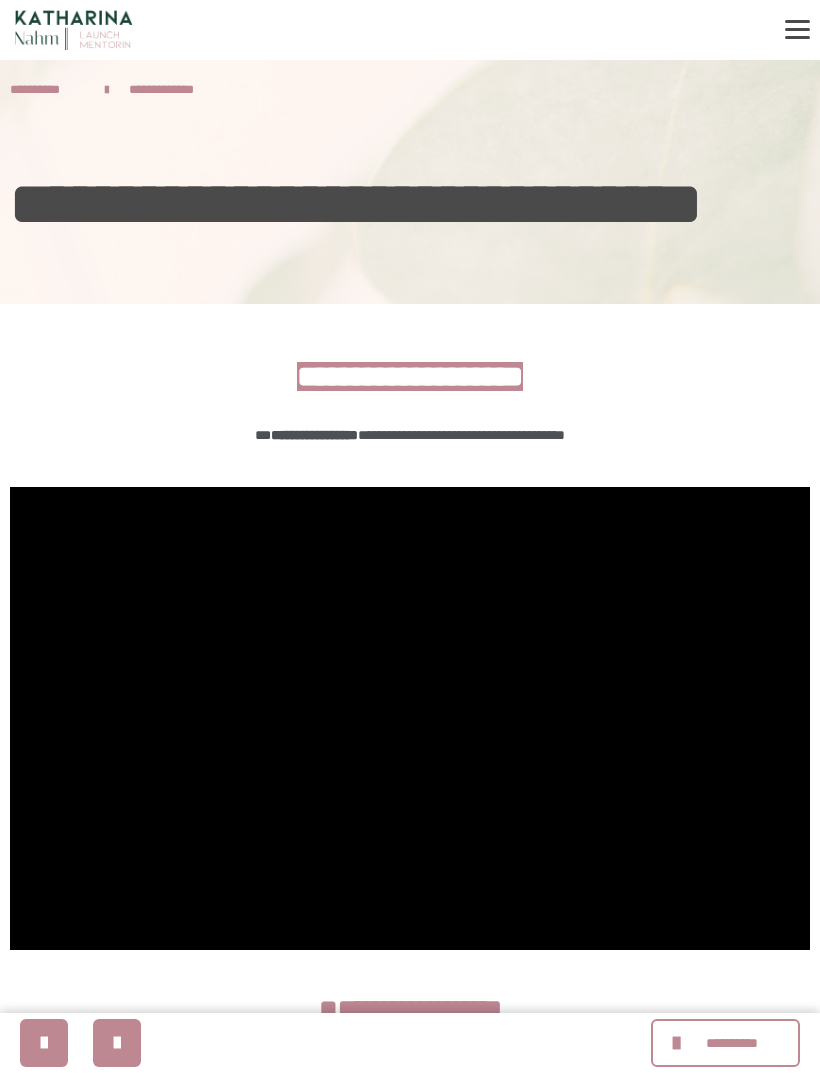 click on "**********" at bounding box center [732, 1043] 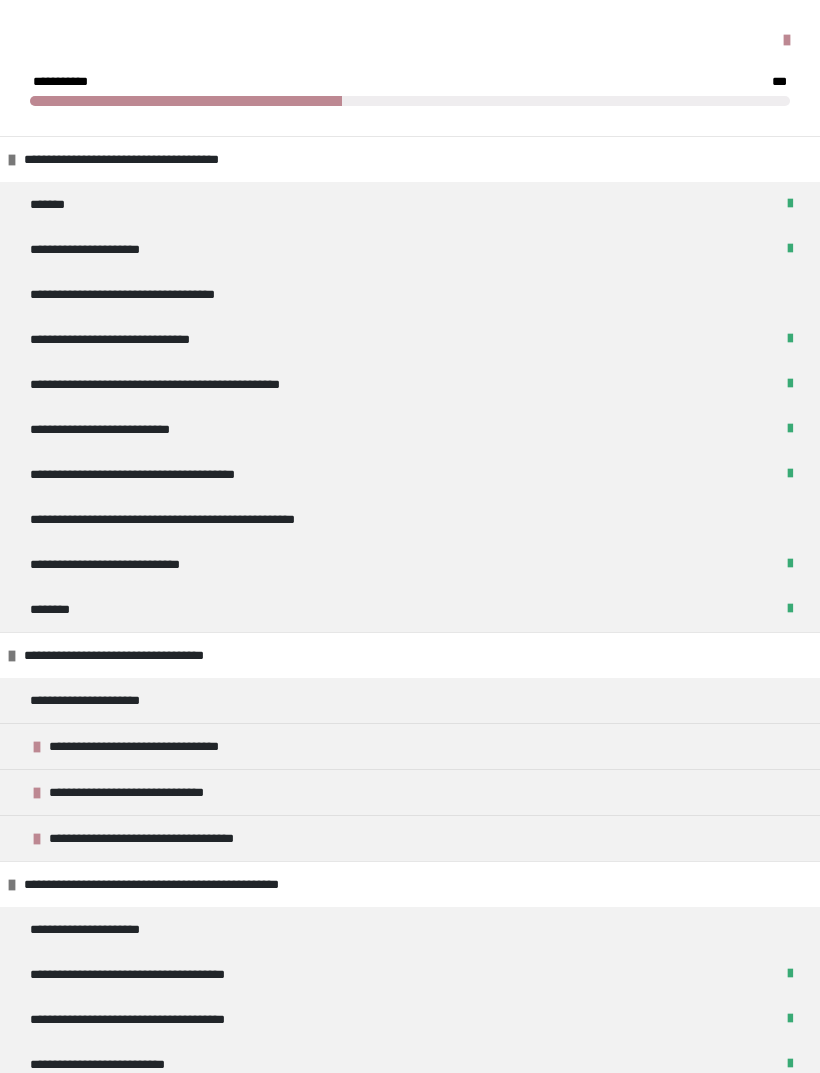 scroll, scrollTop: 0, scrollLeft: 0, axis: both 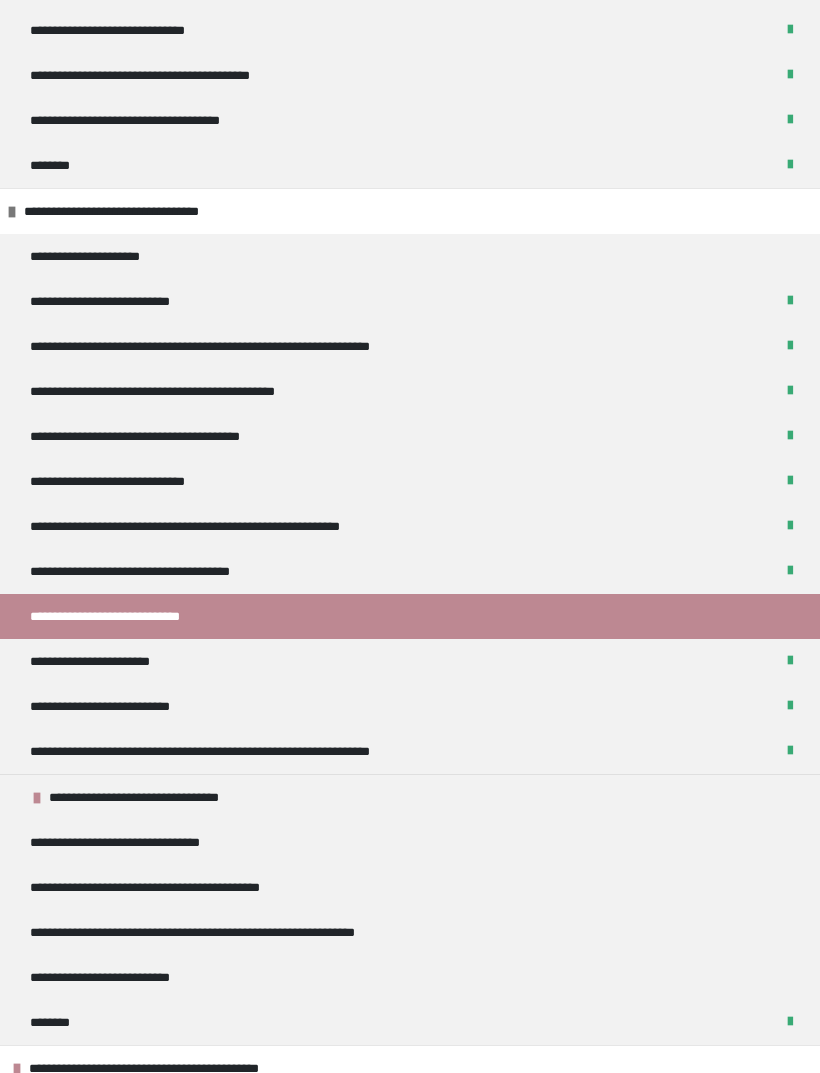 click on "**********" at bounding box center (410, 661) 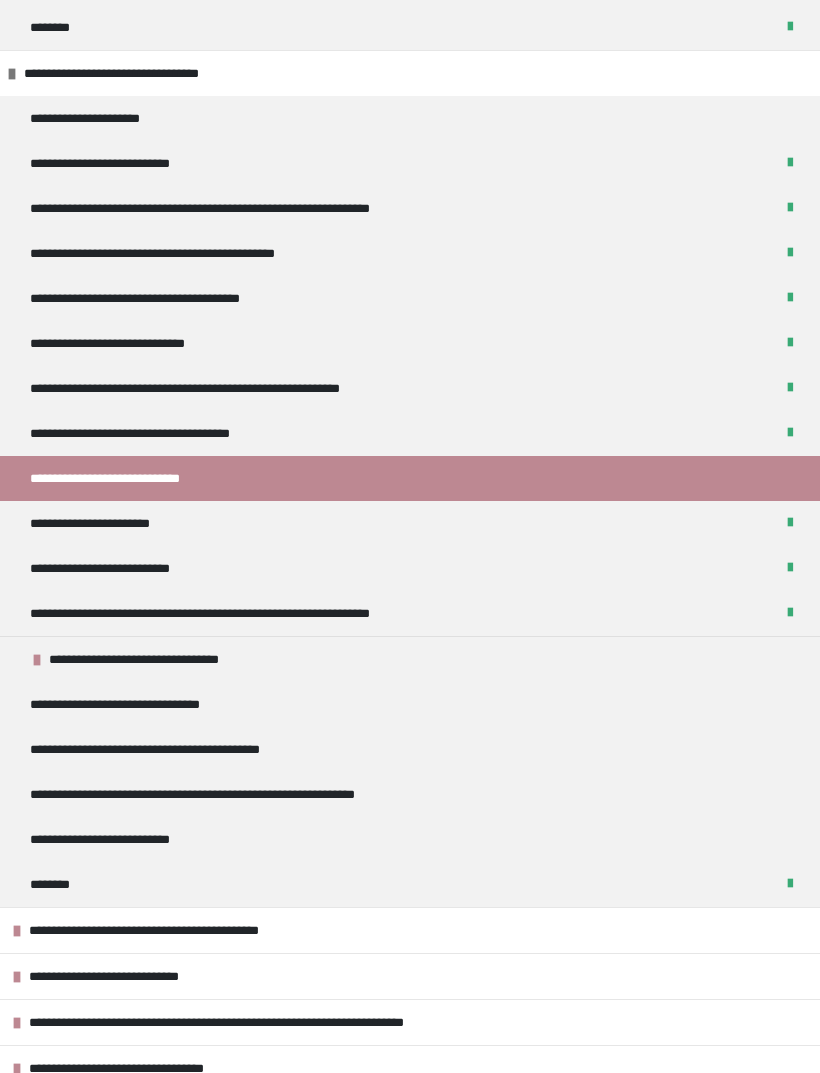 scroll, scrollTop: 1217, scrollLeft: 0, axis: vertical 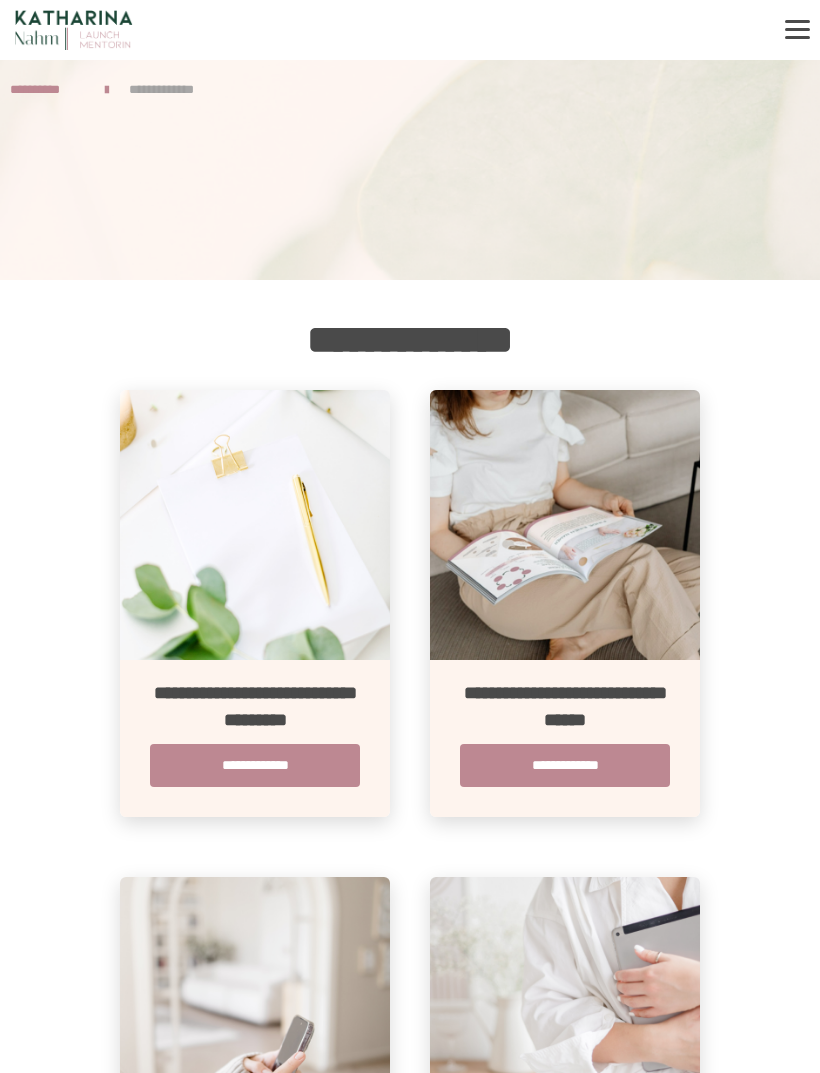 click on "**********" at bounding box center (255, 765) 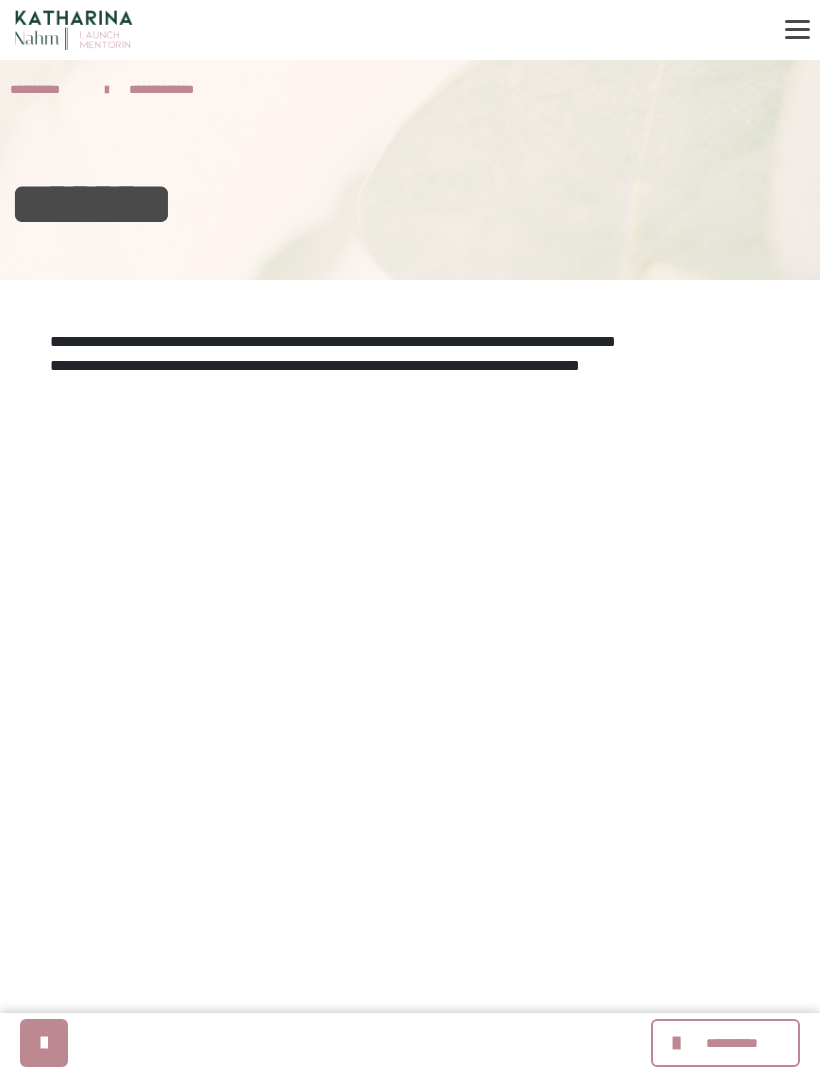 click on "**********" at bounding box center (732, 1043) 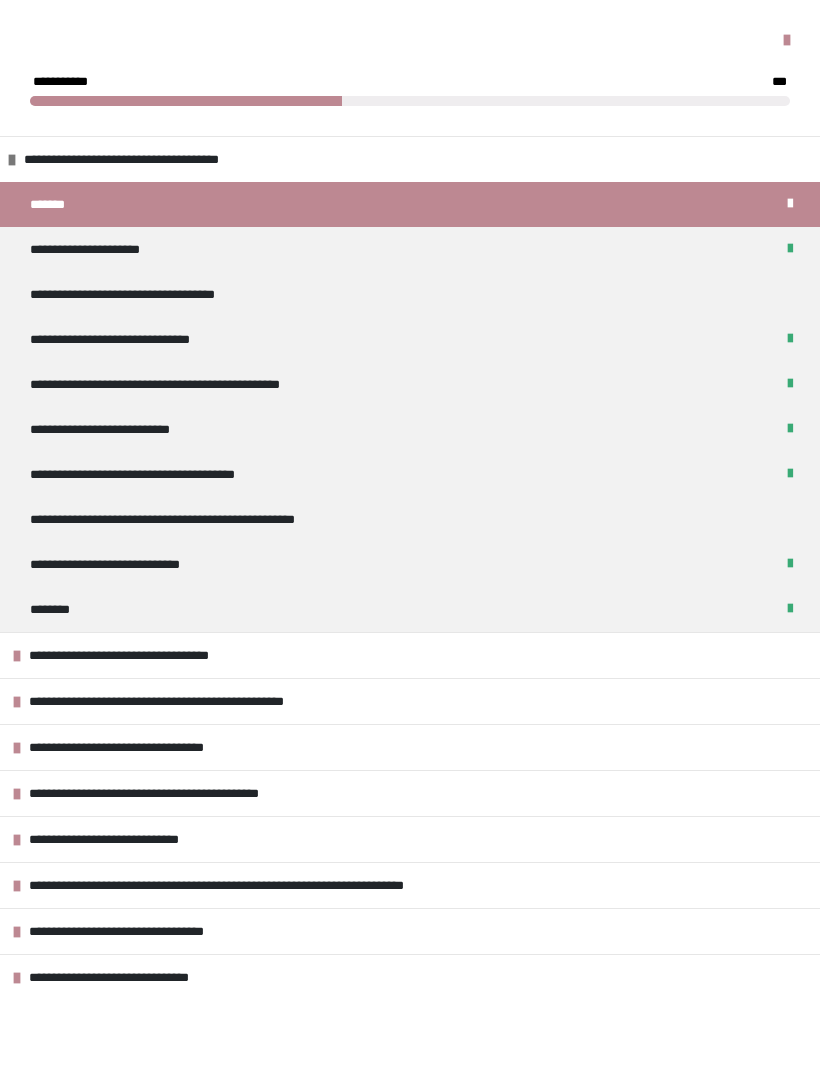 click on "**********" at bounding box center [143, 747] 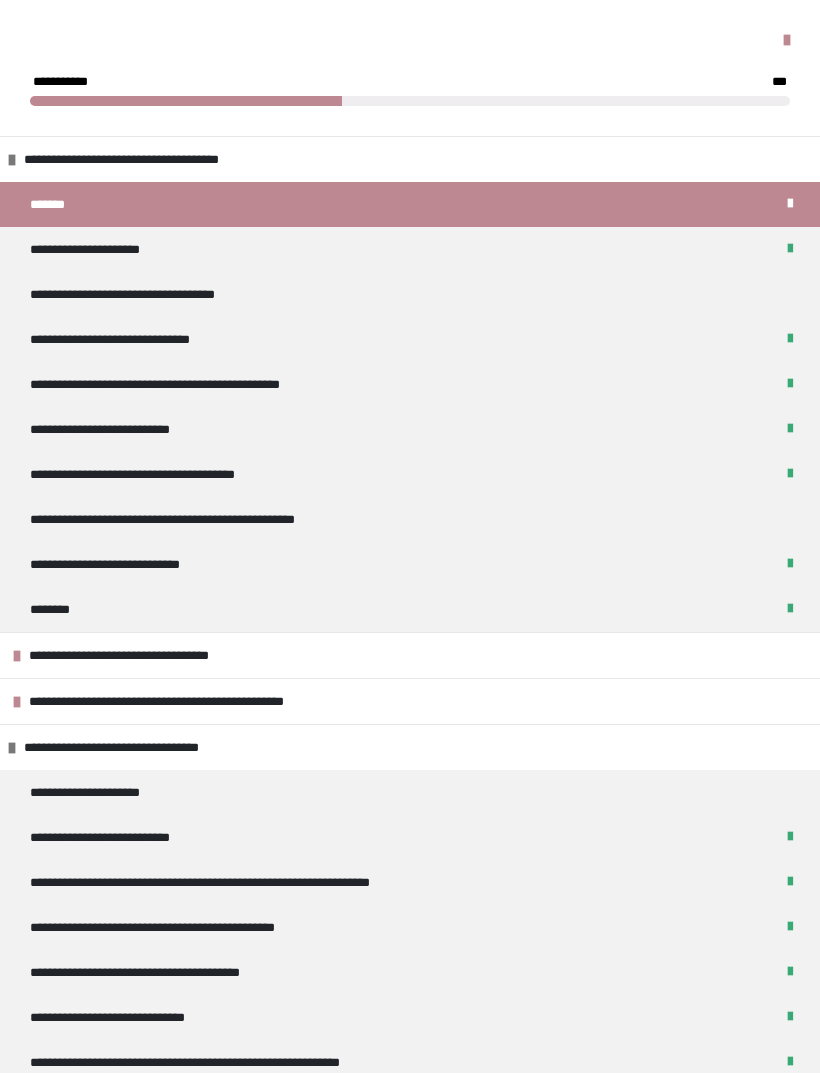 scroll, scrollTop: 320, scrollLeft: 0, axis: vertical 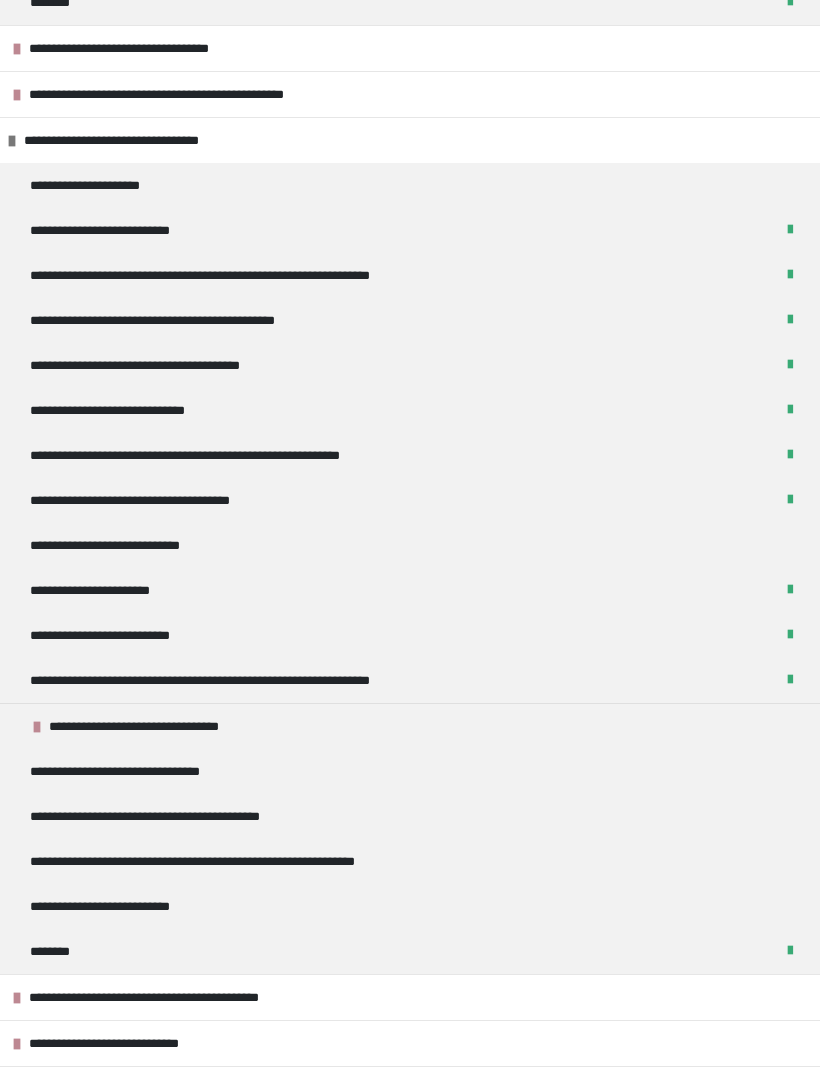 click on "**********" at bounding box center (120, 545) 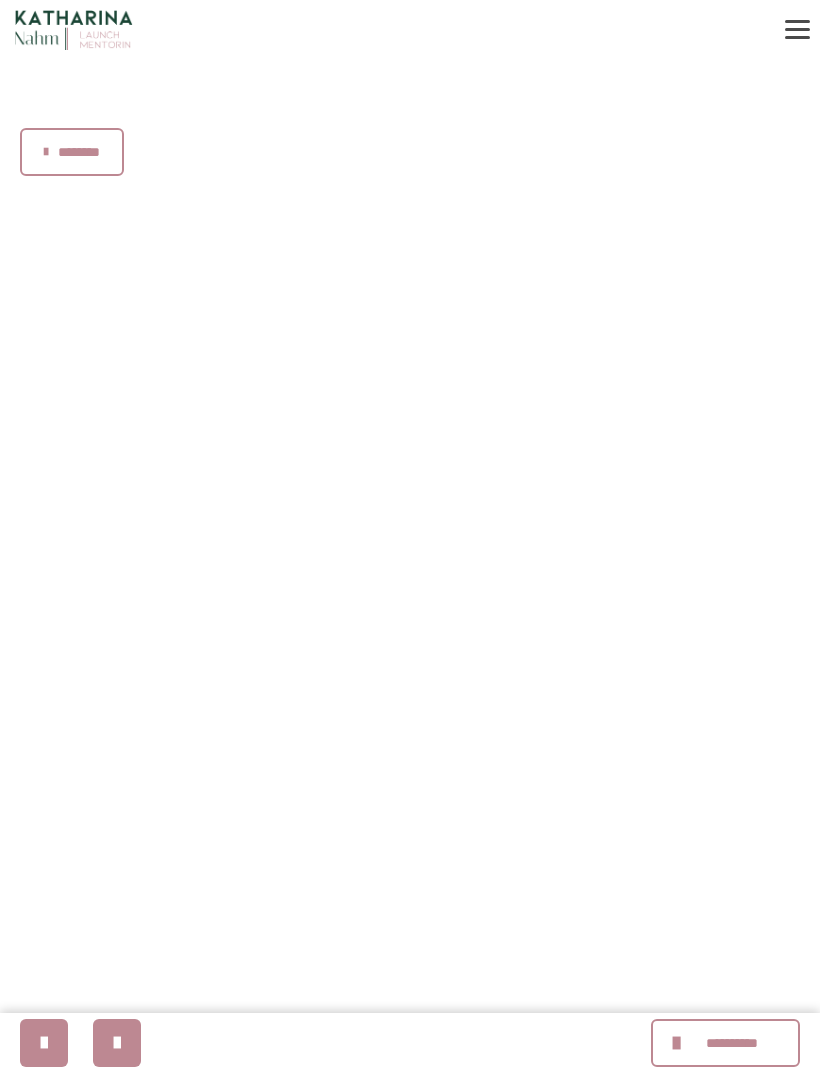 scroll, scrollTop: 0, scrollLeft: 0, axis: both 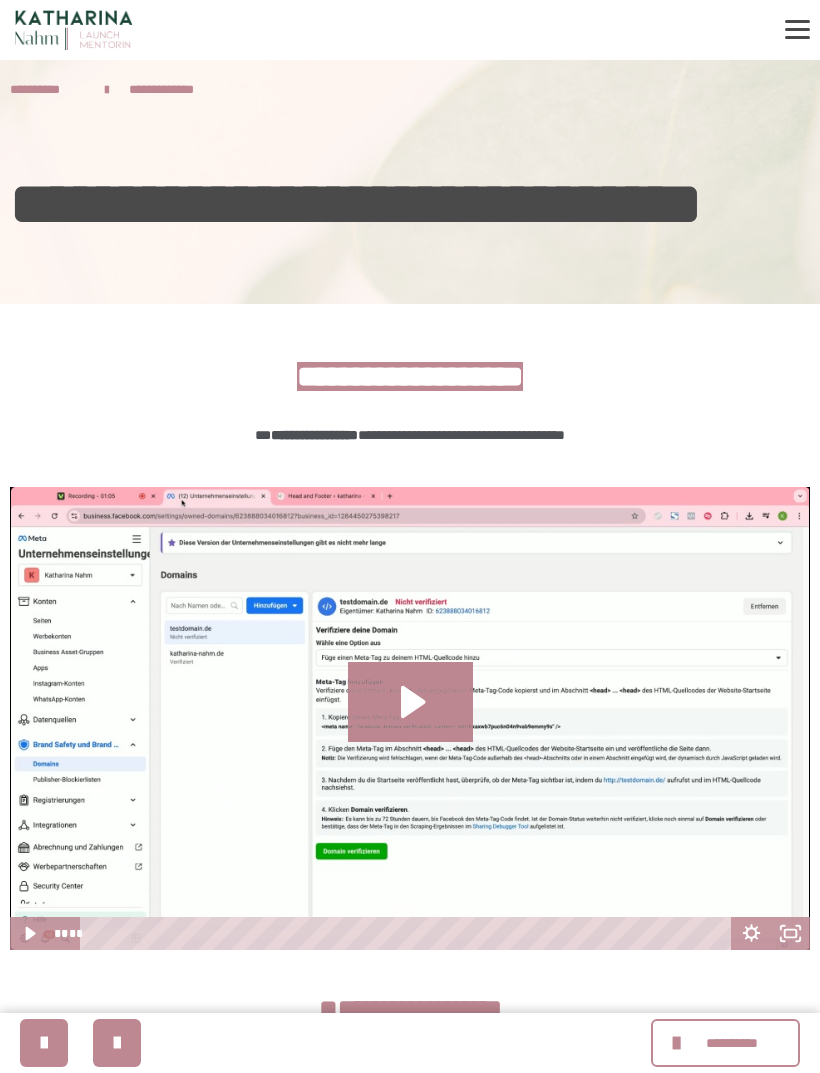 click 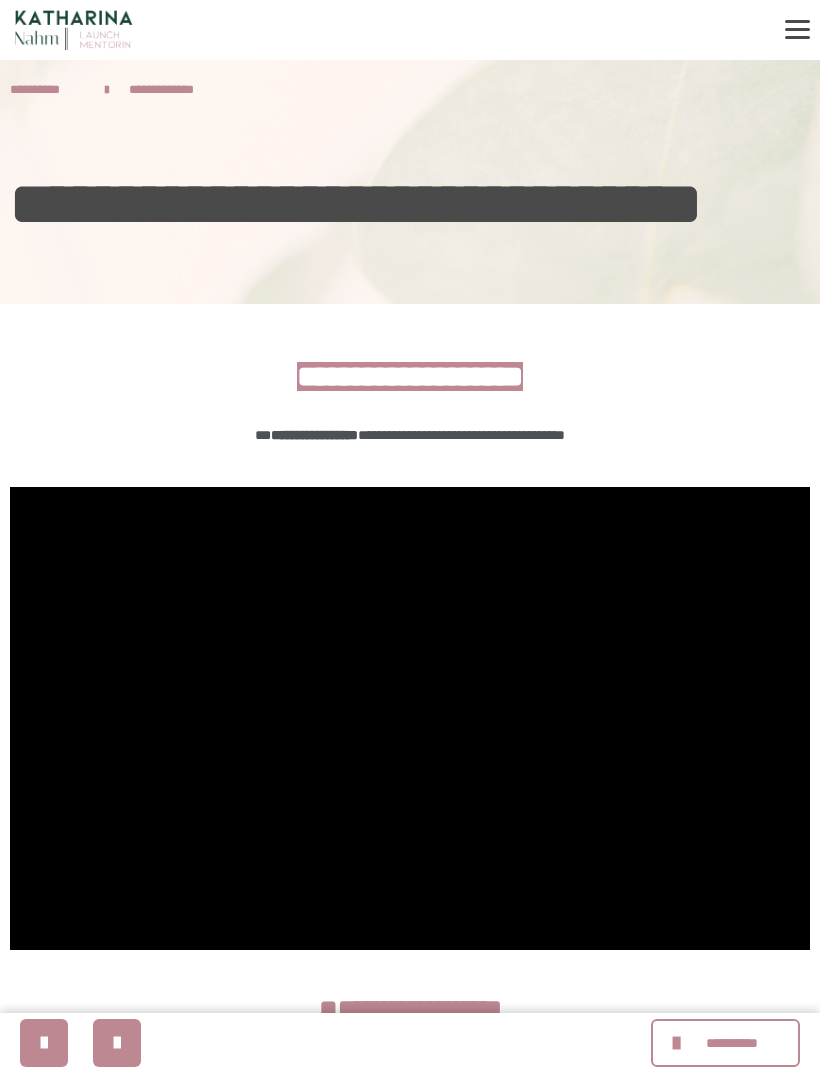 click on "**********" at bounding box center (725, 1043) 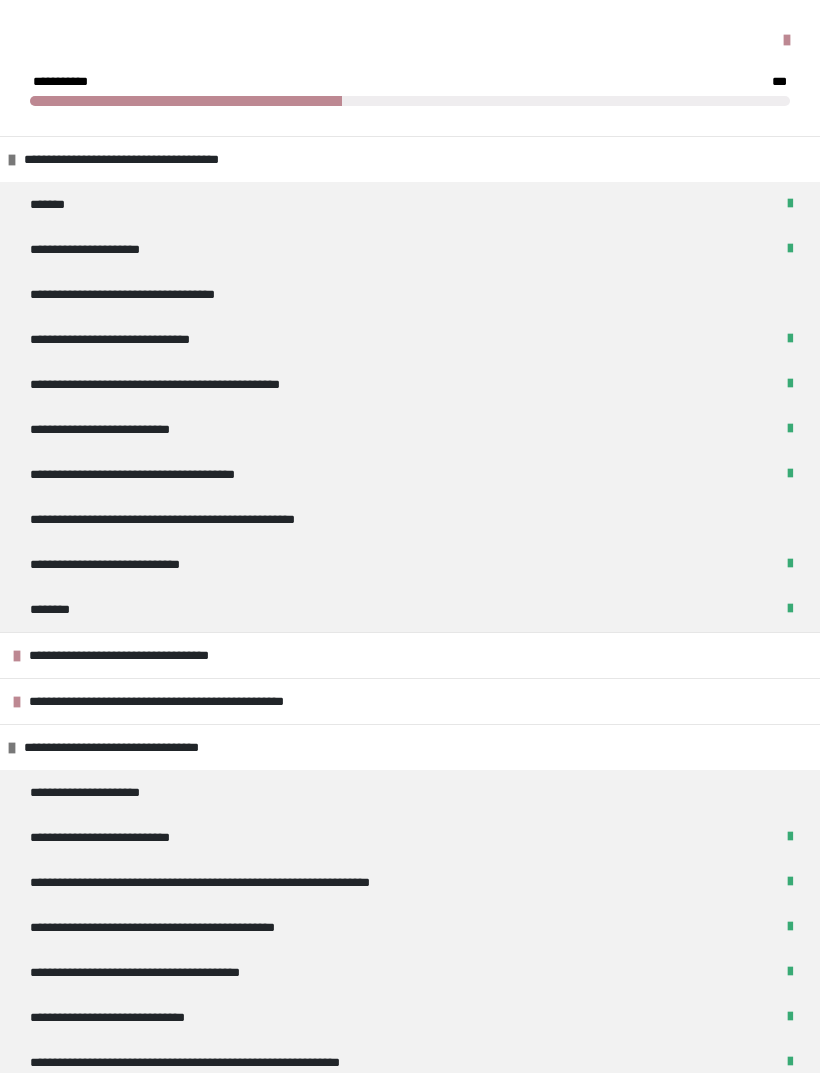 scroll, scrollTop: 344, scrollLeft: 0, axis: vertical 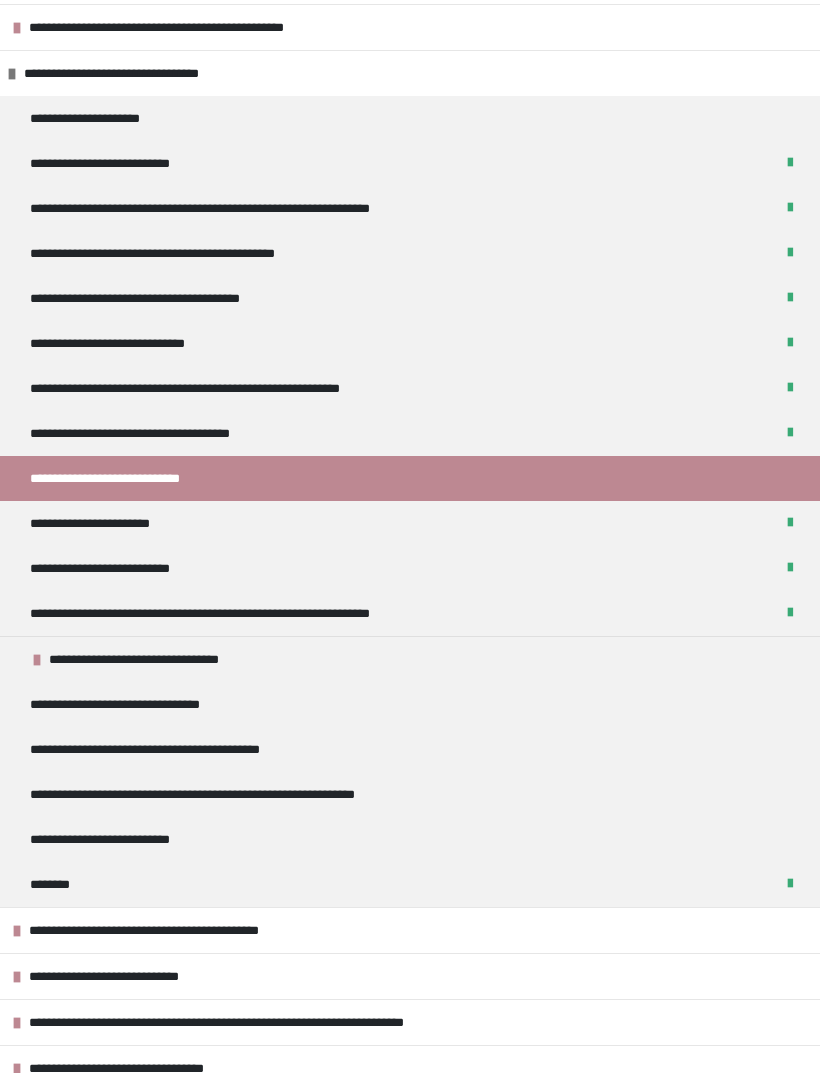 click on "**********" at bounding box center [410, 523] 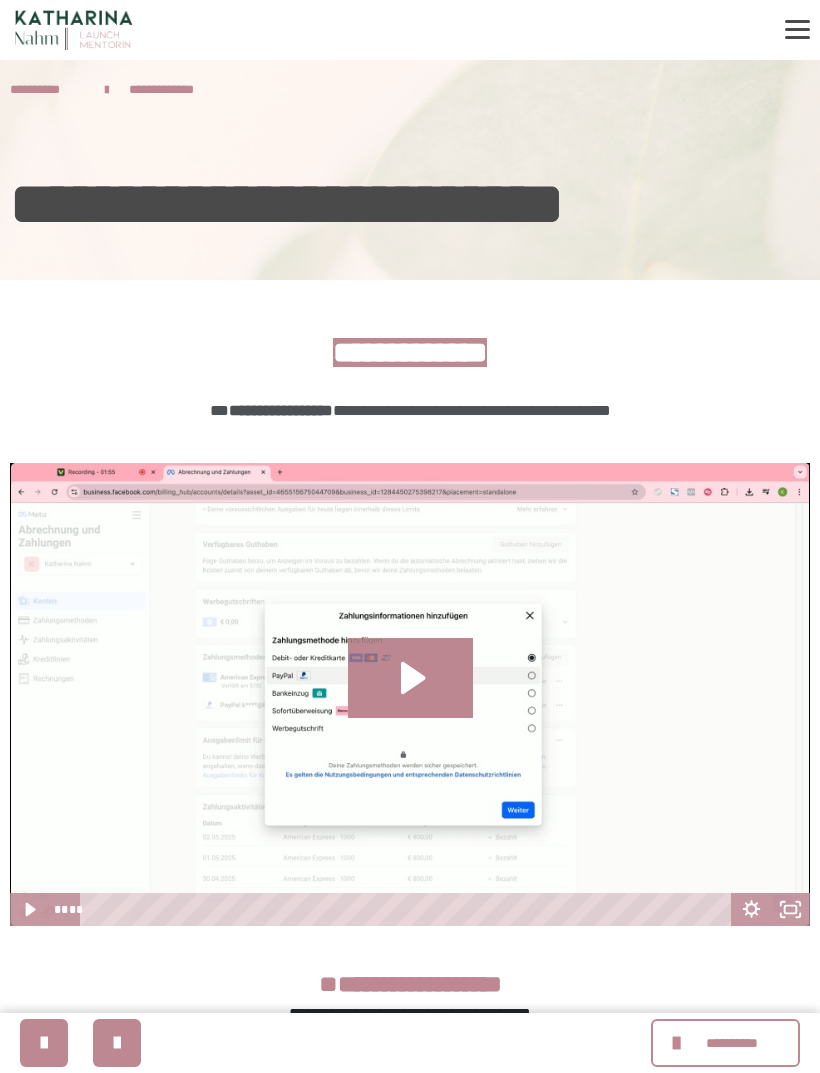 click 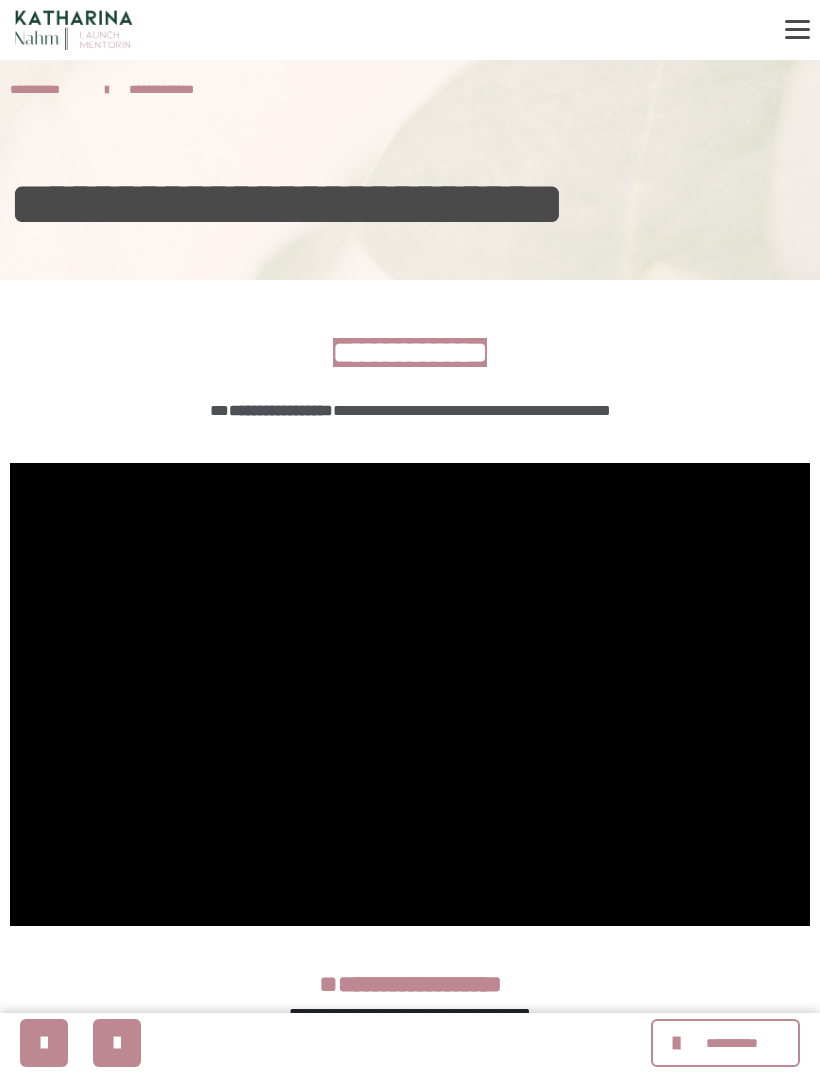 click on "**********" at bounding box center (725, 1043) 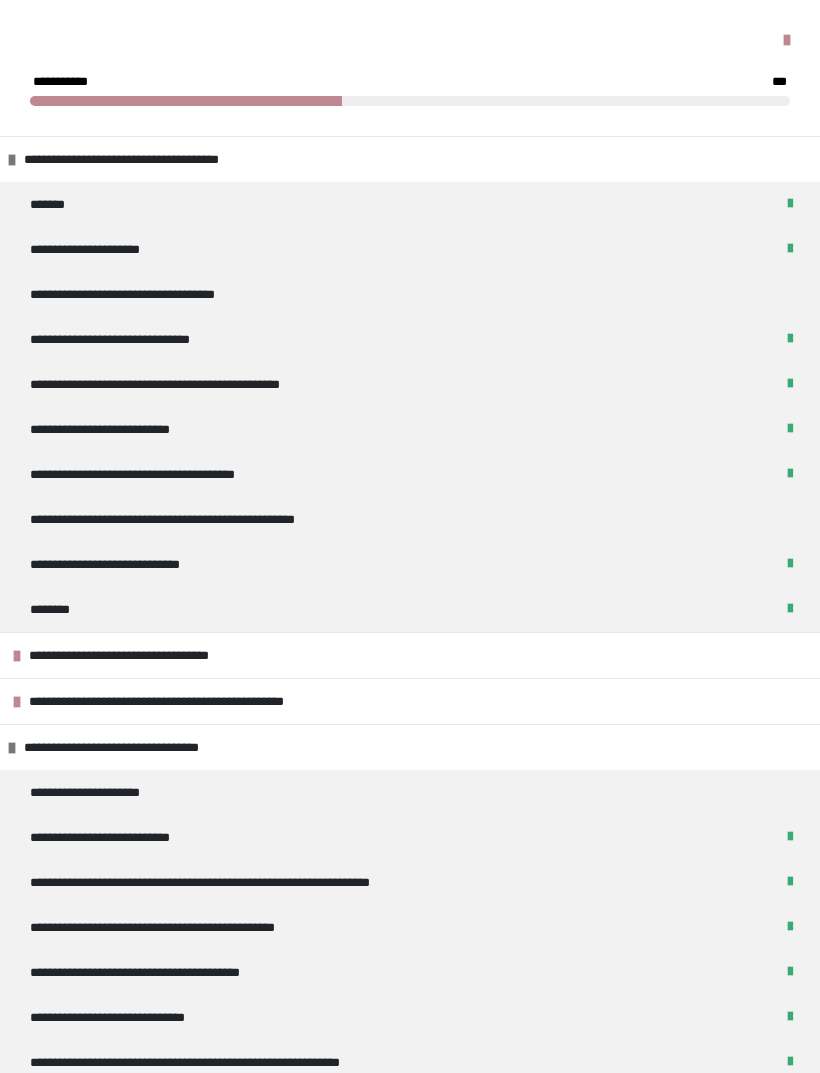 scroll, scrollTop: 320, scrollLeft: 0, axis: vertical 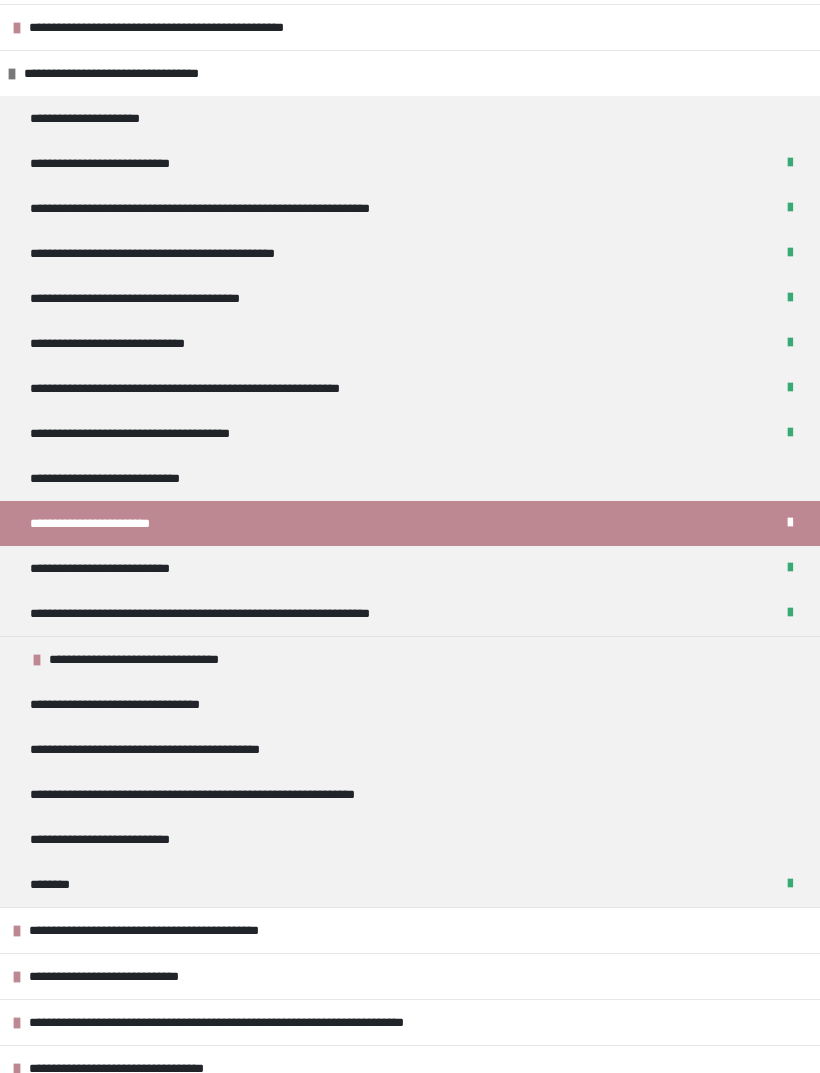 click on "**********" at bounding box center (410, 568) 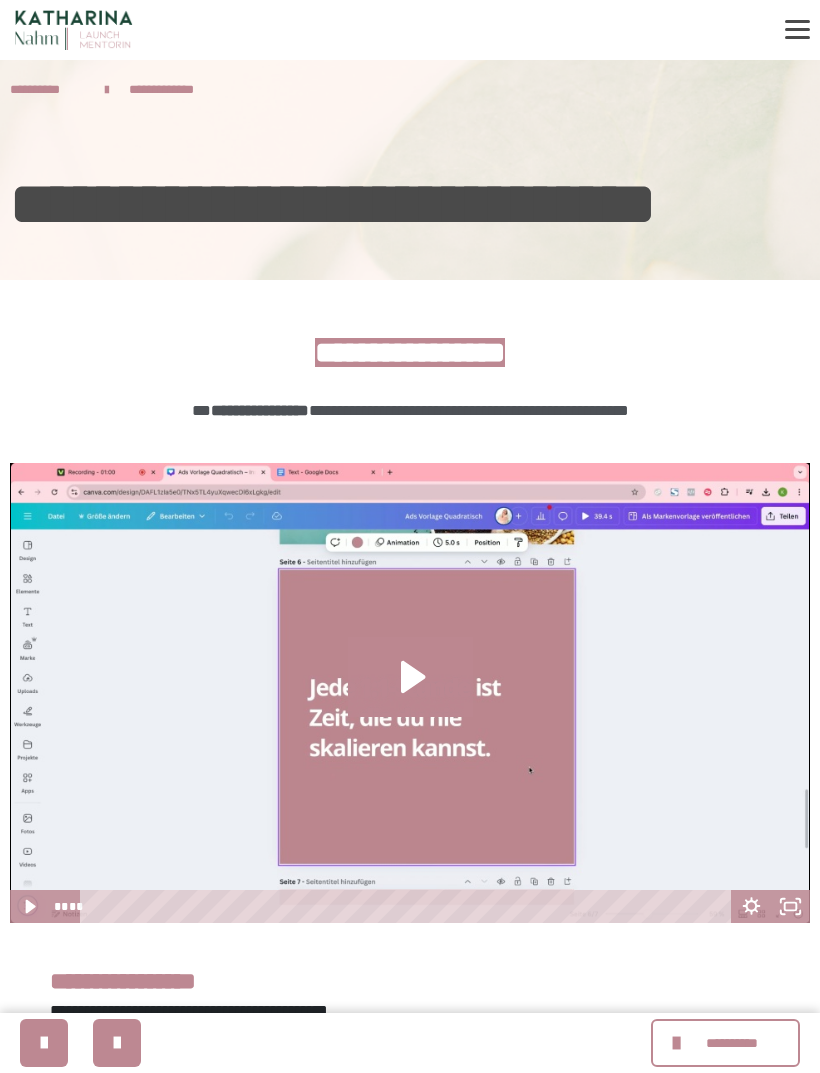click 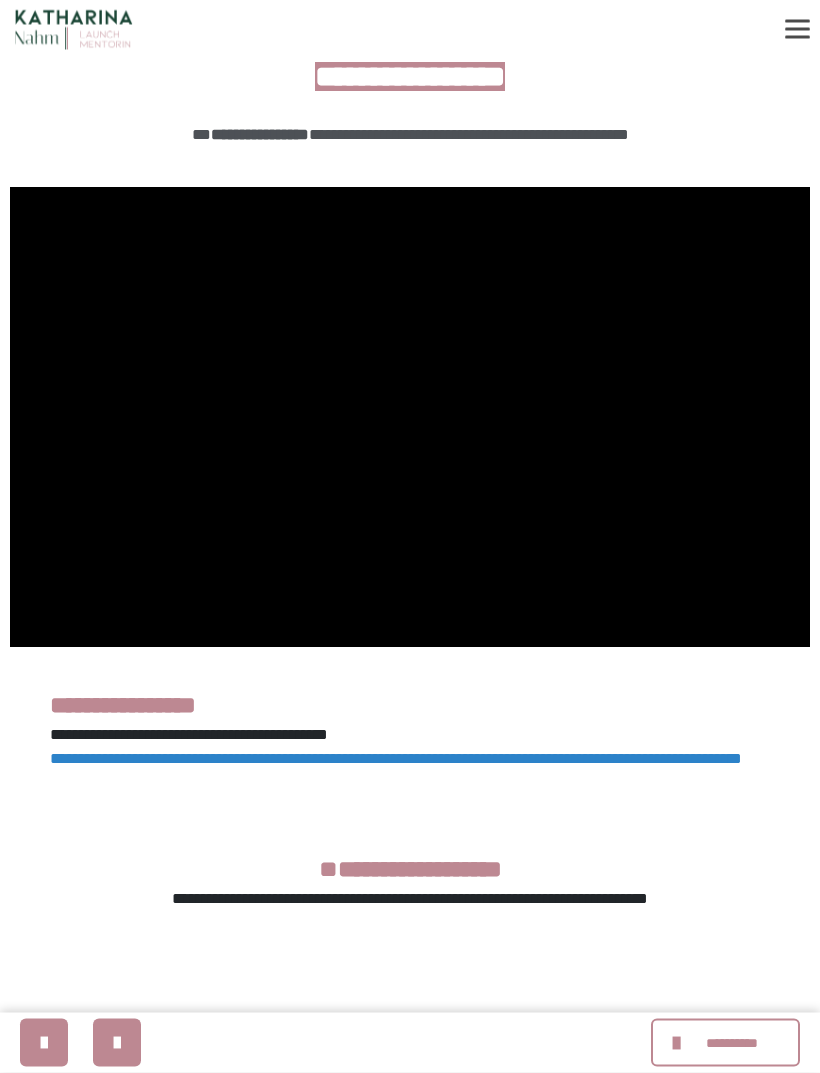 scroll, scrollTop: 276, scrollLeft: 0, axis: vertical 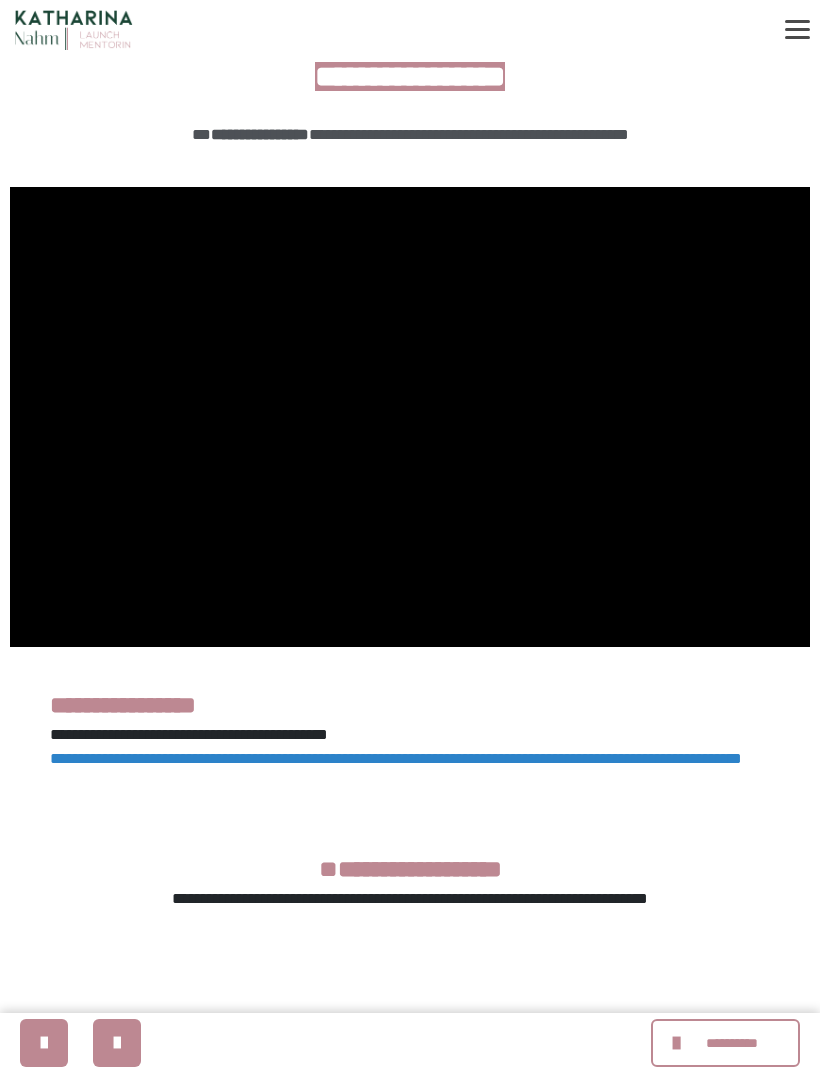 click on "**********" at bounding box center [732, 1043] 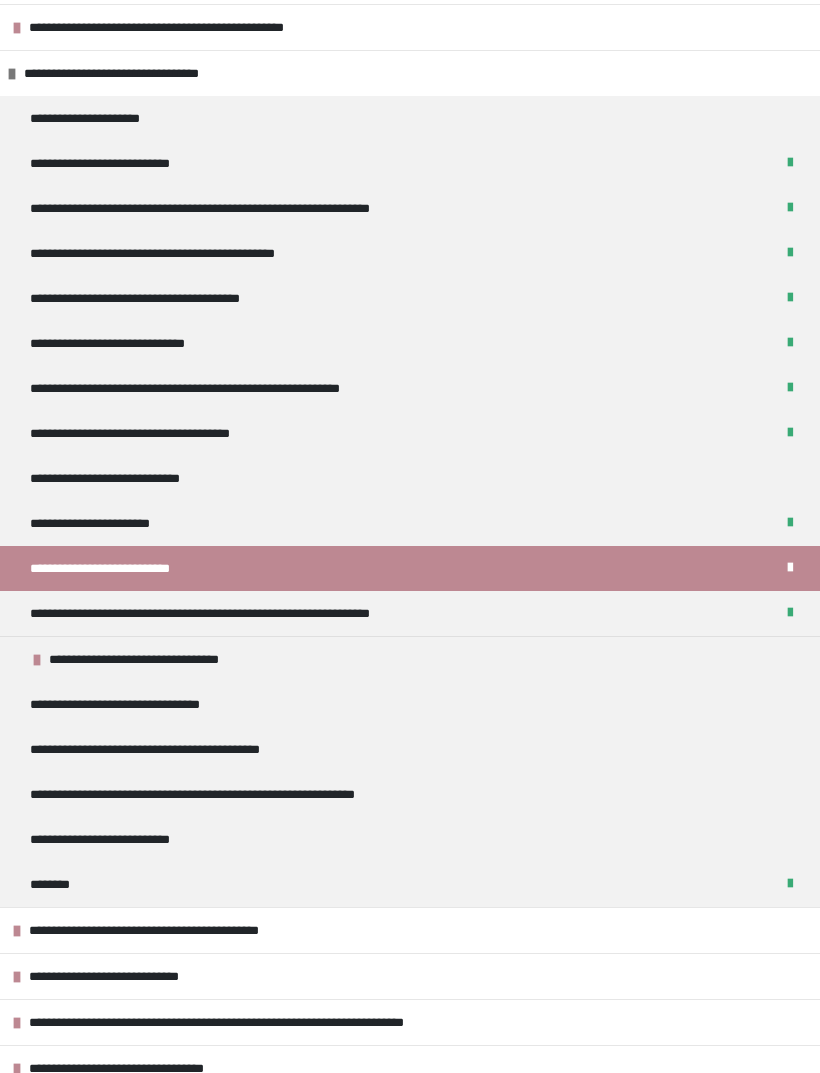 click on "**********" at bounding box center [410, 613] 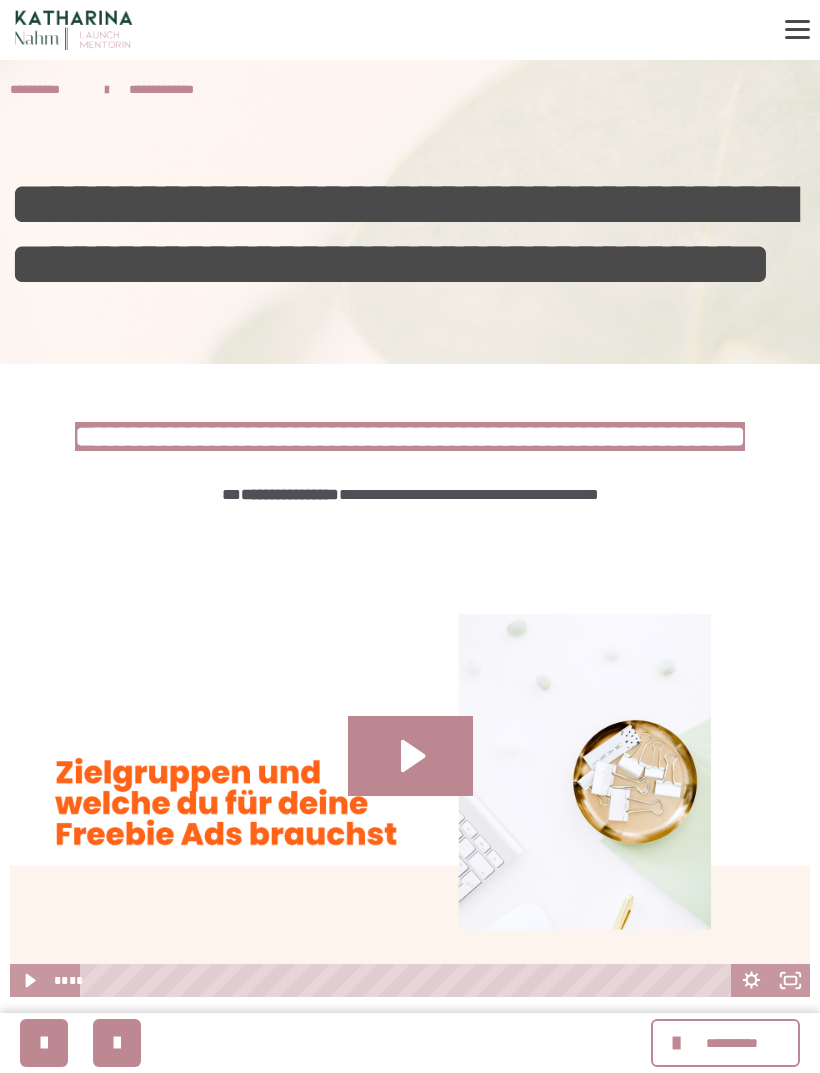 click 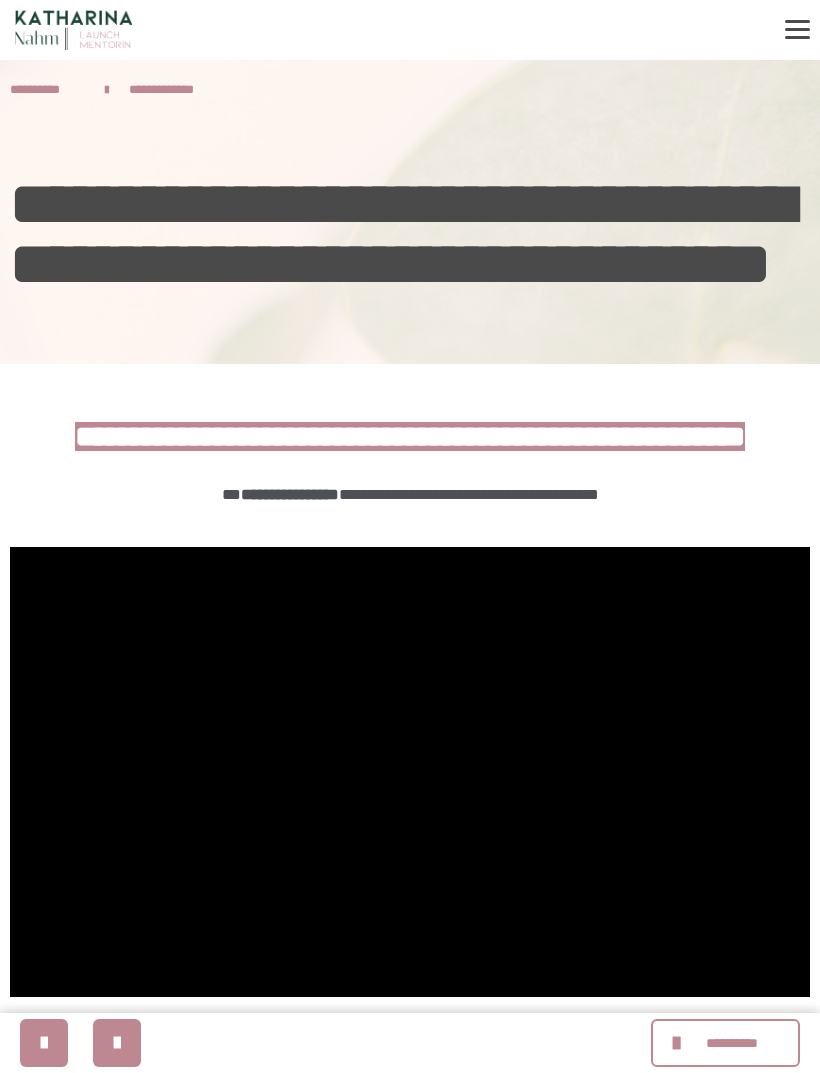 click at bounding box center [410, 772] 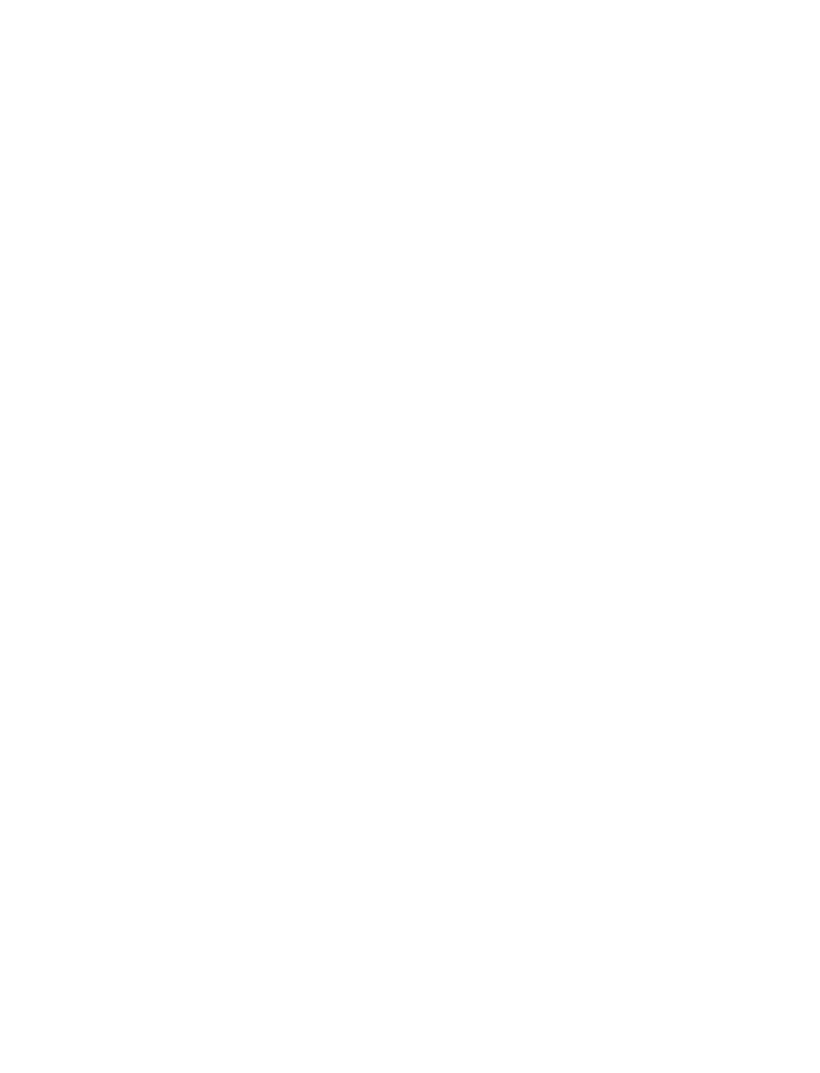 scroll, scrollTop: 0, scrollLeft: 0, axis: both 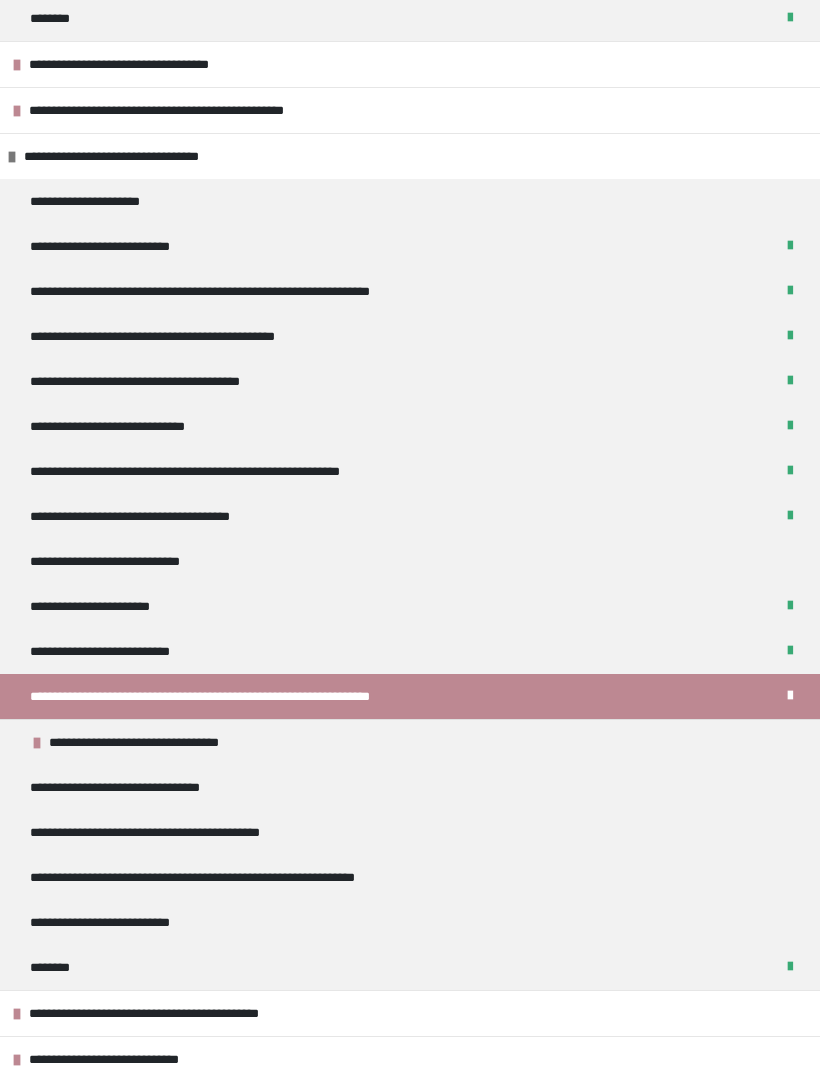 click on "**********" at bounding box center [410, 742] 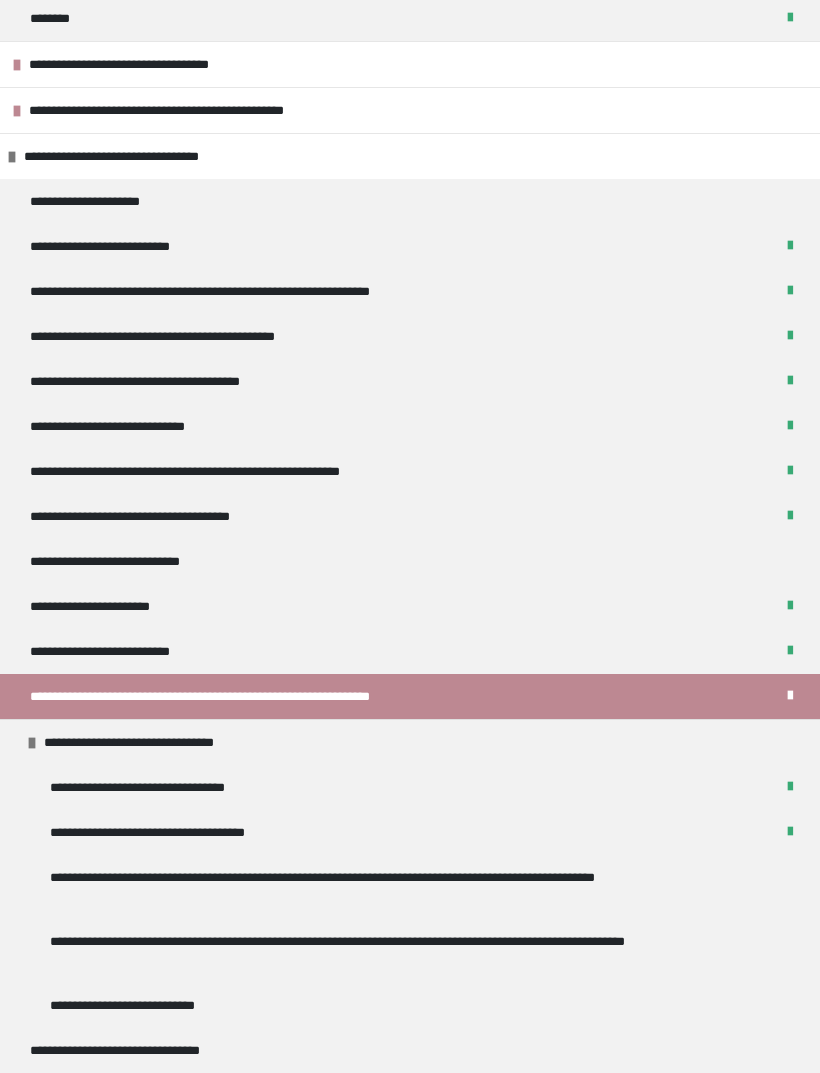 click on "**********" at bounding box center [156, 742] 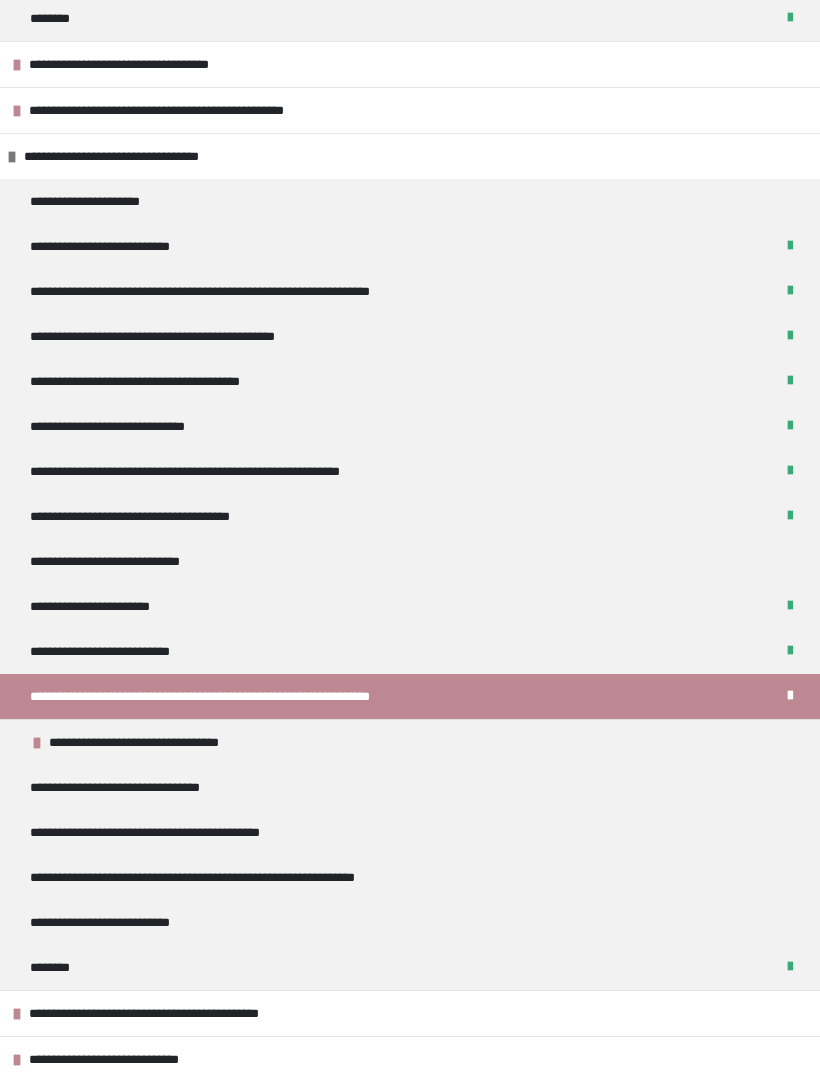 click on "**********" at bounding box center (161, 742) 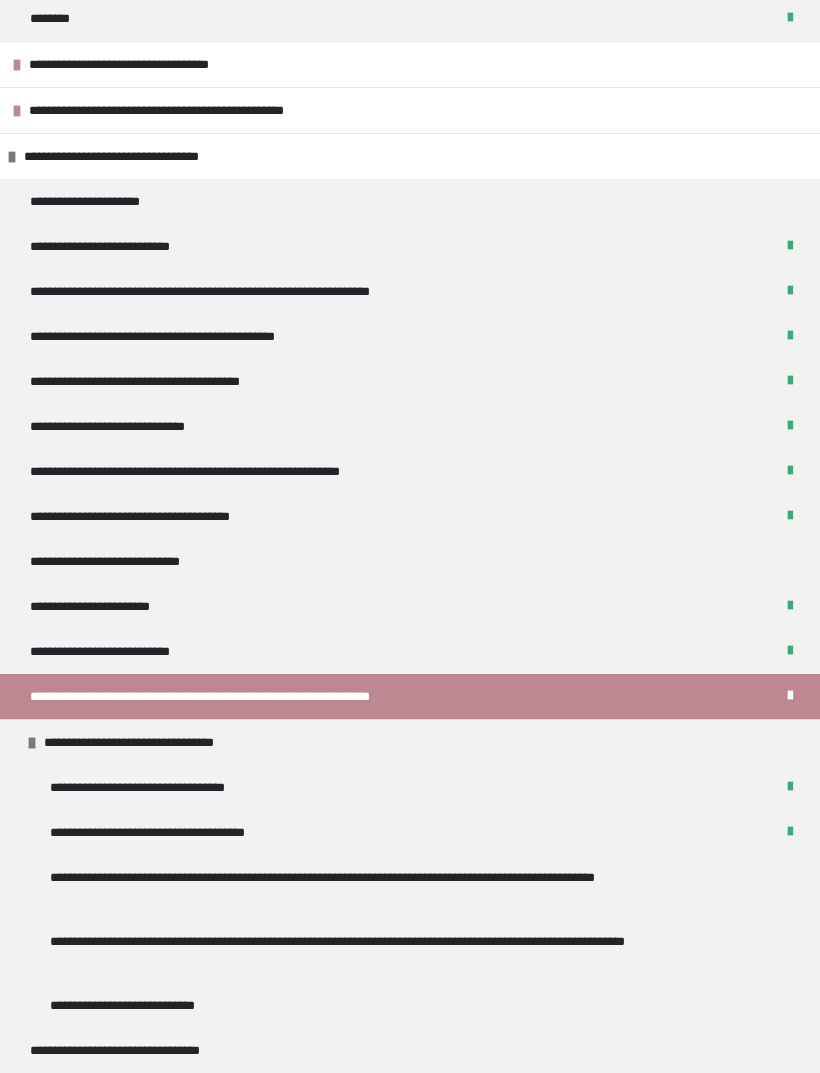 click on "**********" at bounding box center (156, 742) 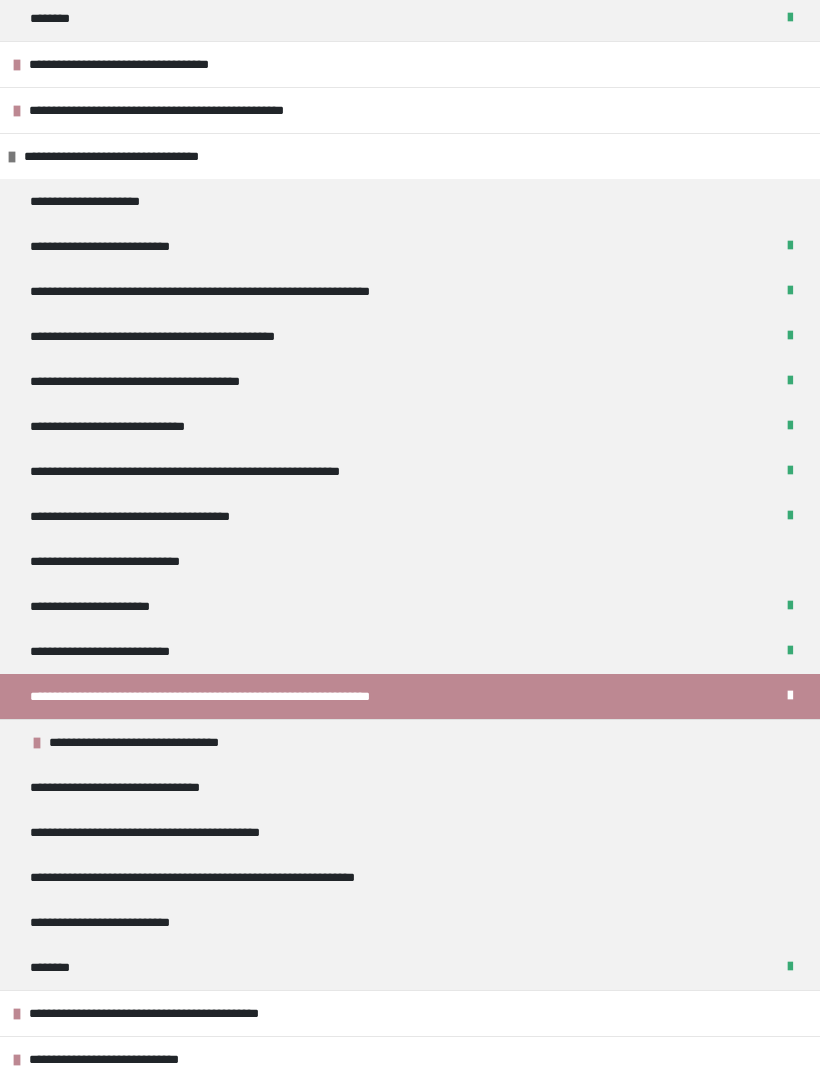 click on "**********" at bounding box center (161, 742) 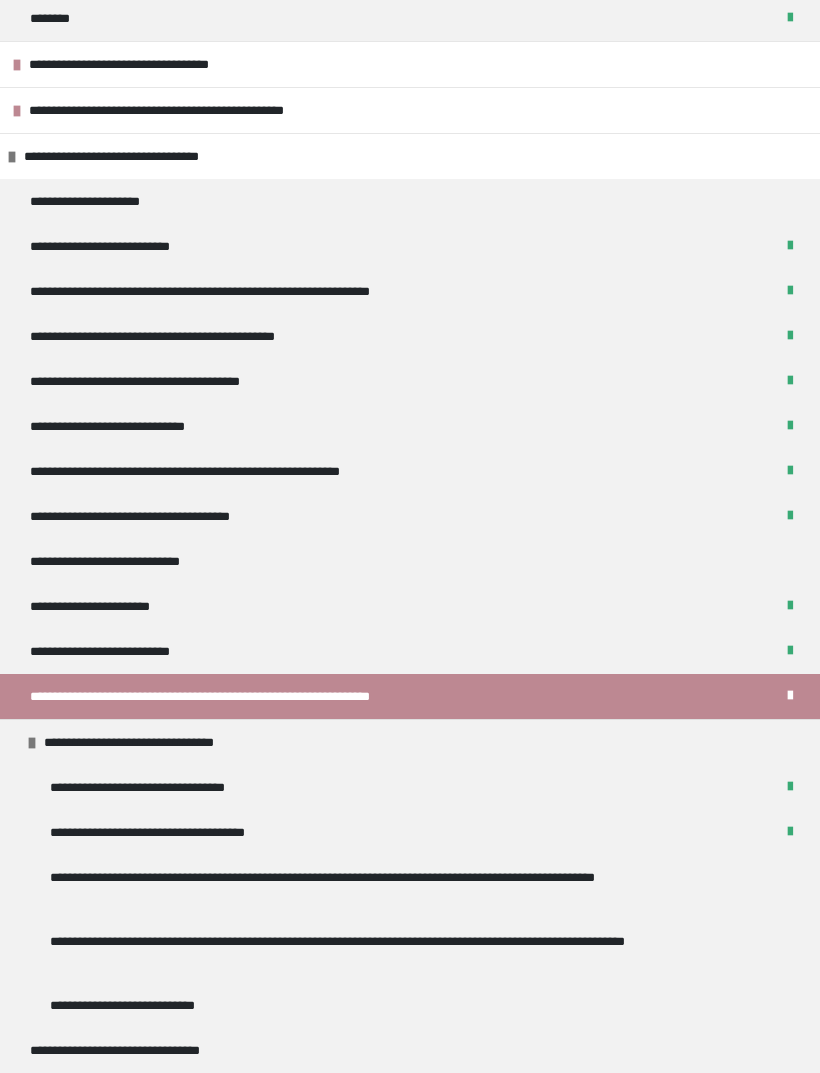 click on "**********" at bounding box center (160, 787) 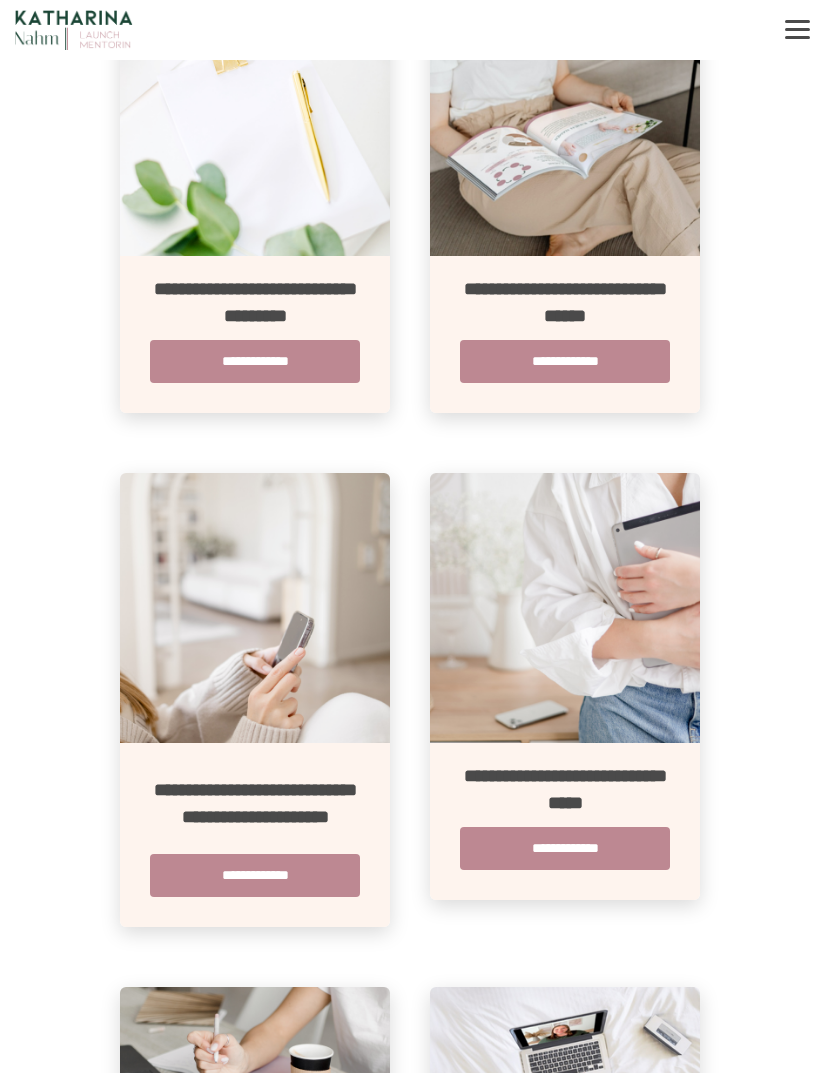 scroll, scrollTop: 0, scrollLeft: 0, axis: both 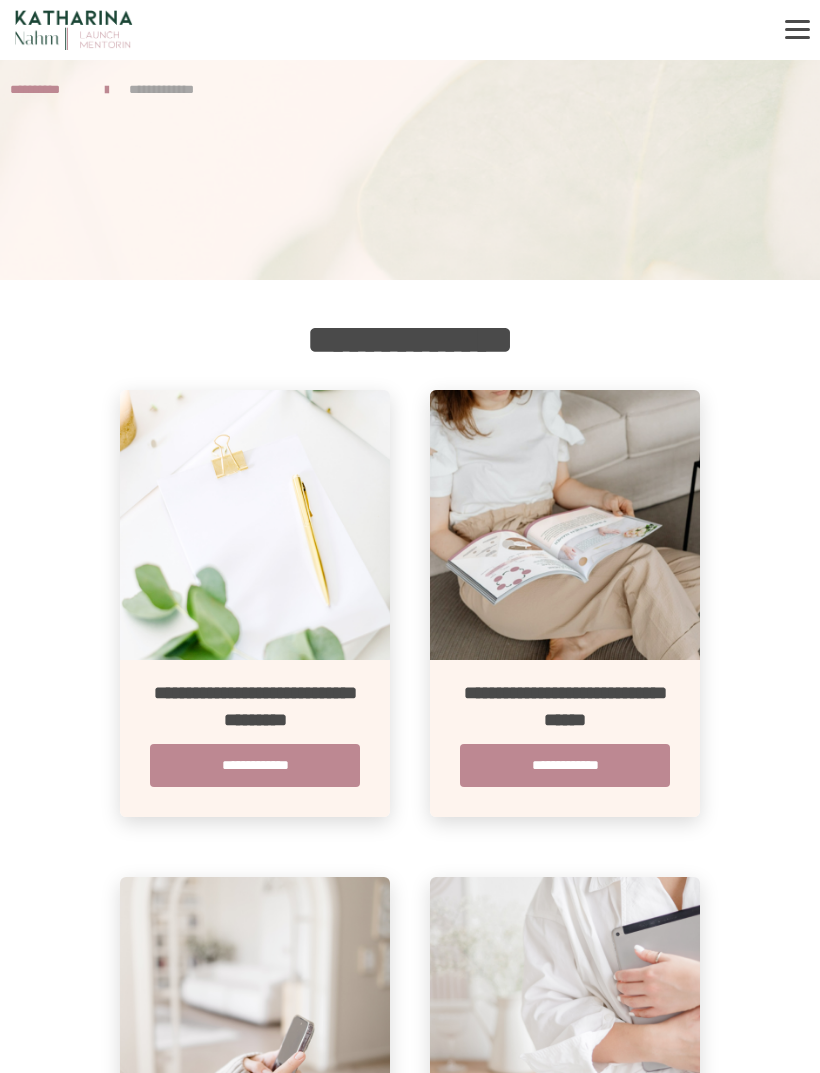click on "**********" at bounding box center (255, 707) 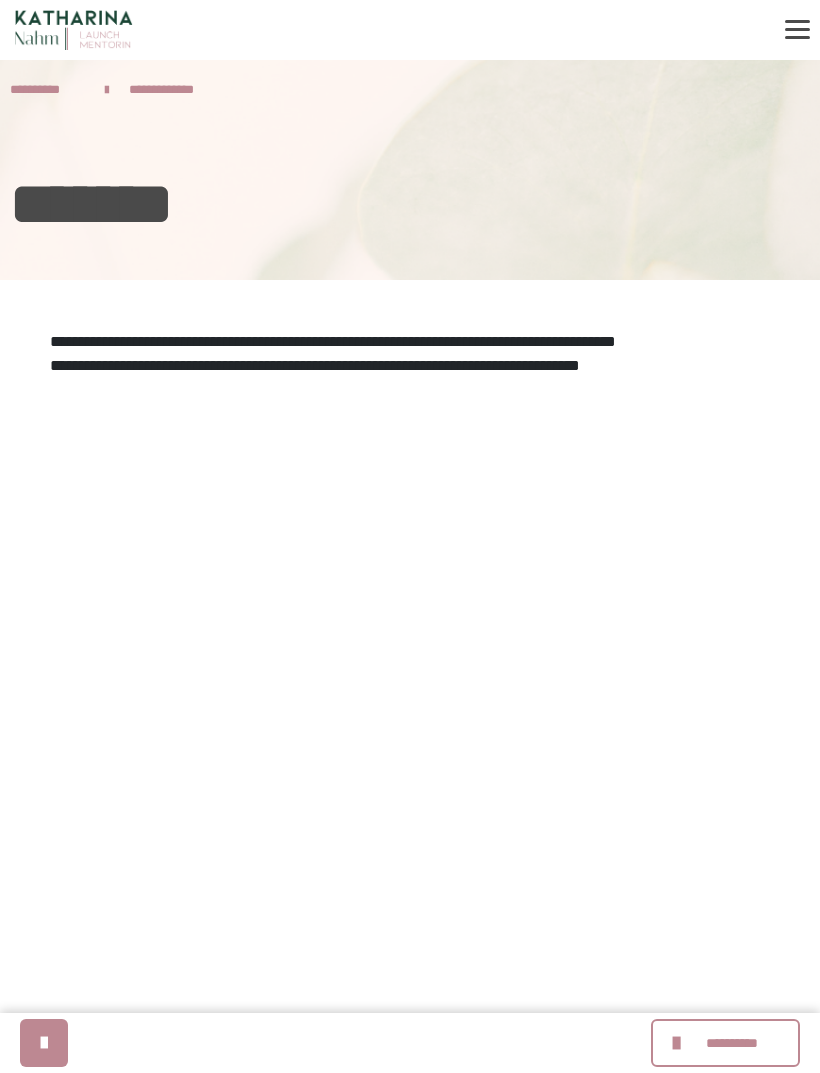 click on "**********" at bounding box center (732, 1043) 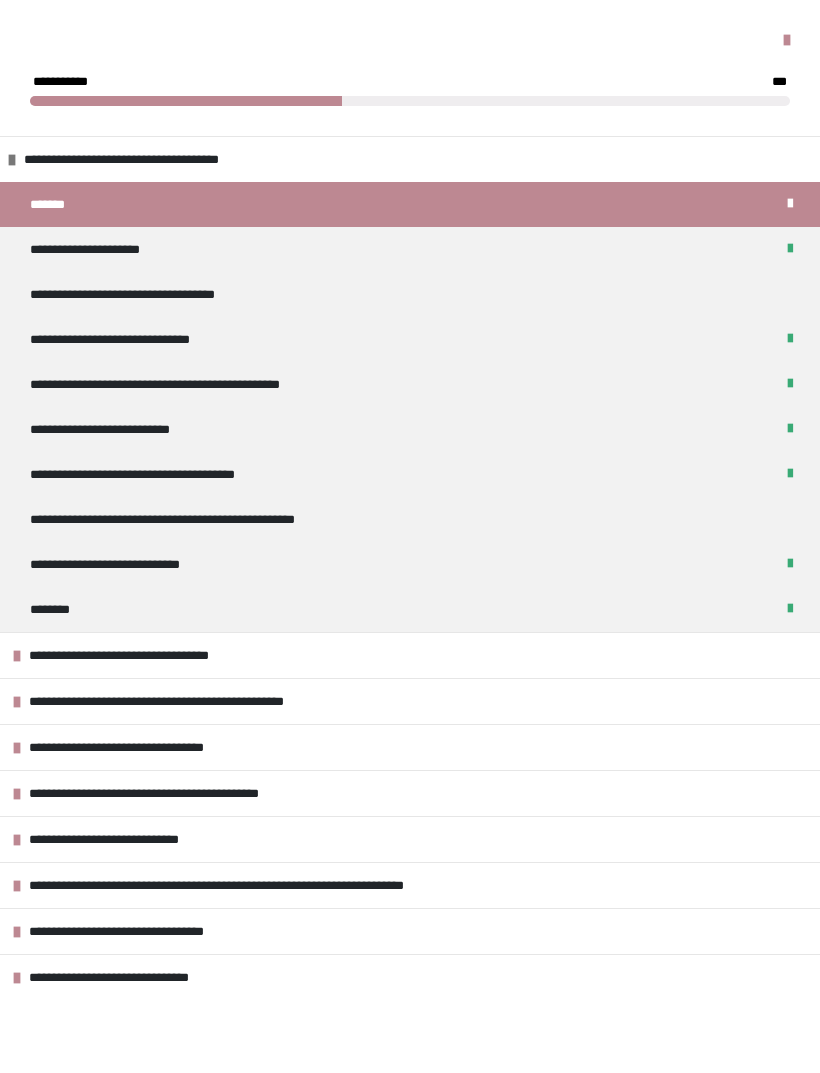 click on "**********" at bounding box center [143, 747] 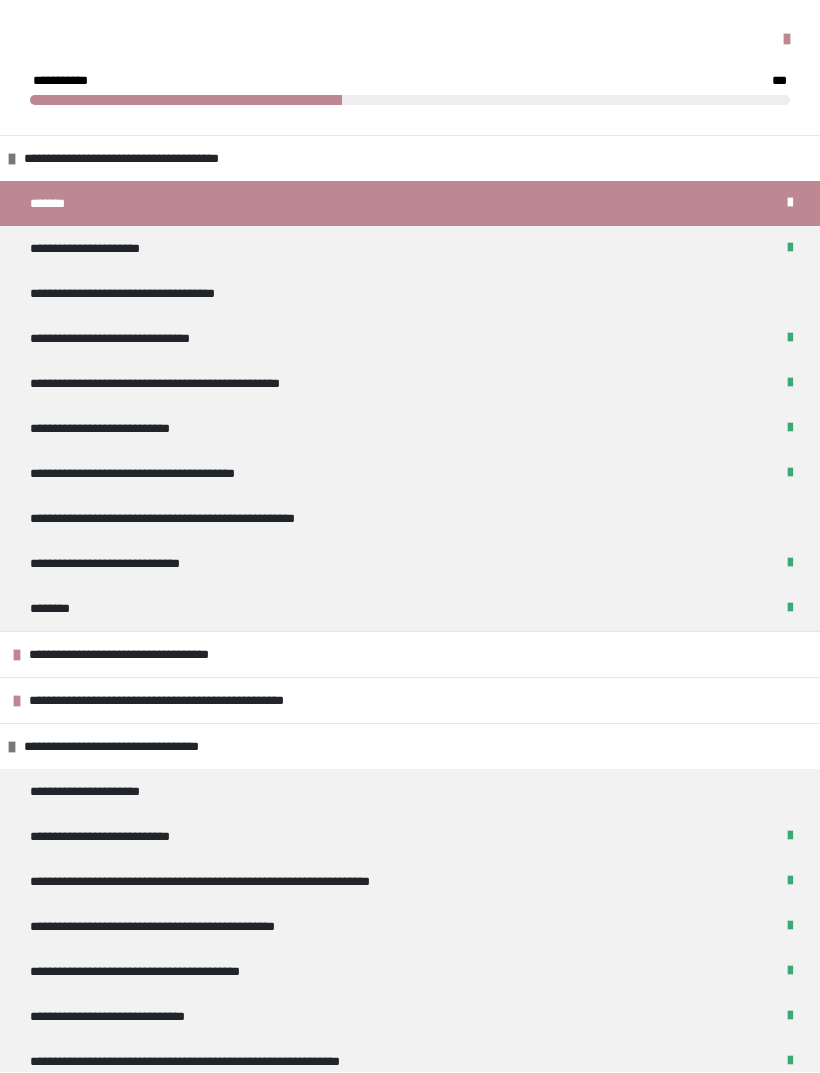 scroll, scrollTop: 180, scrollLeft: 0, axis: vertical 